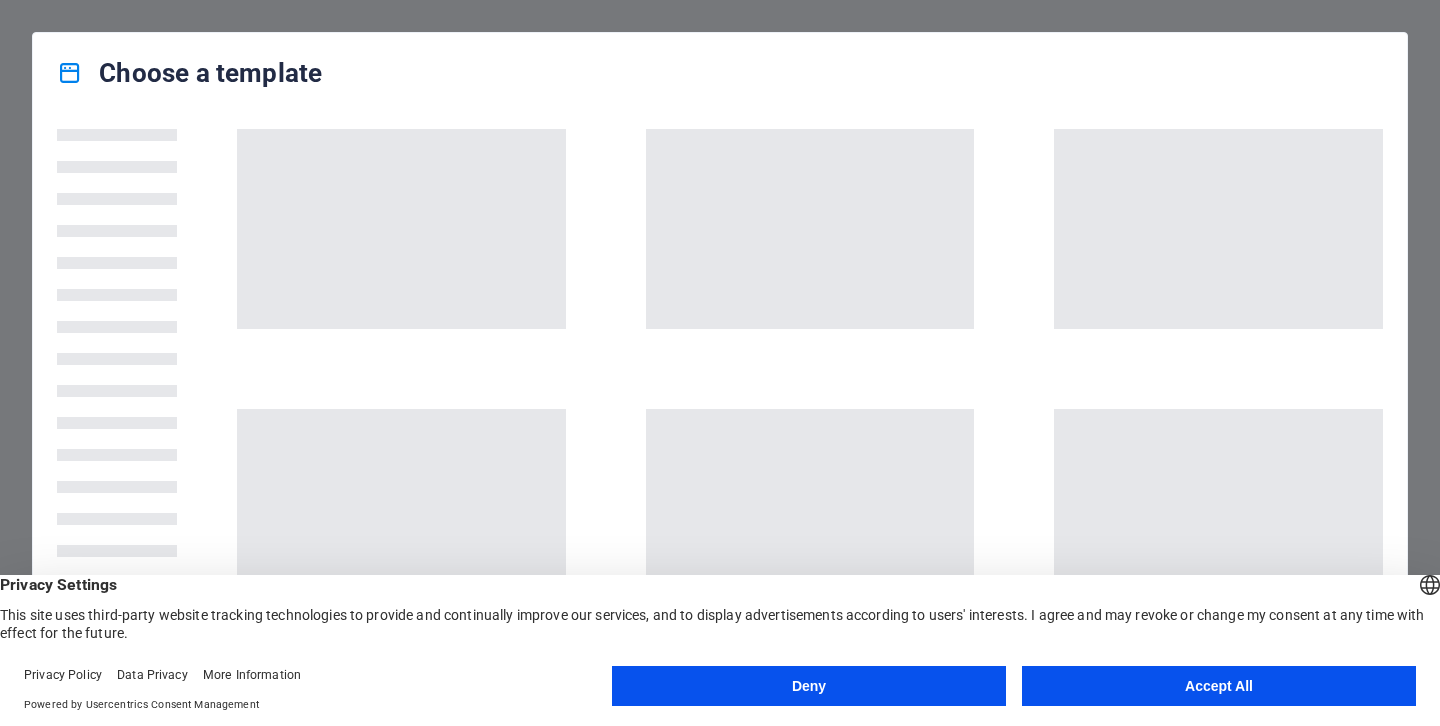 scroll, scrollTop: 0, scrollLeft: 0, axis: both 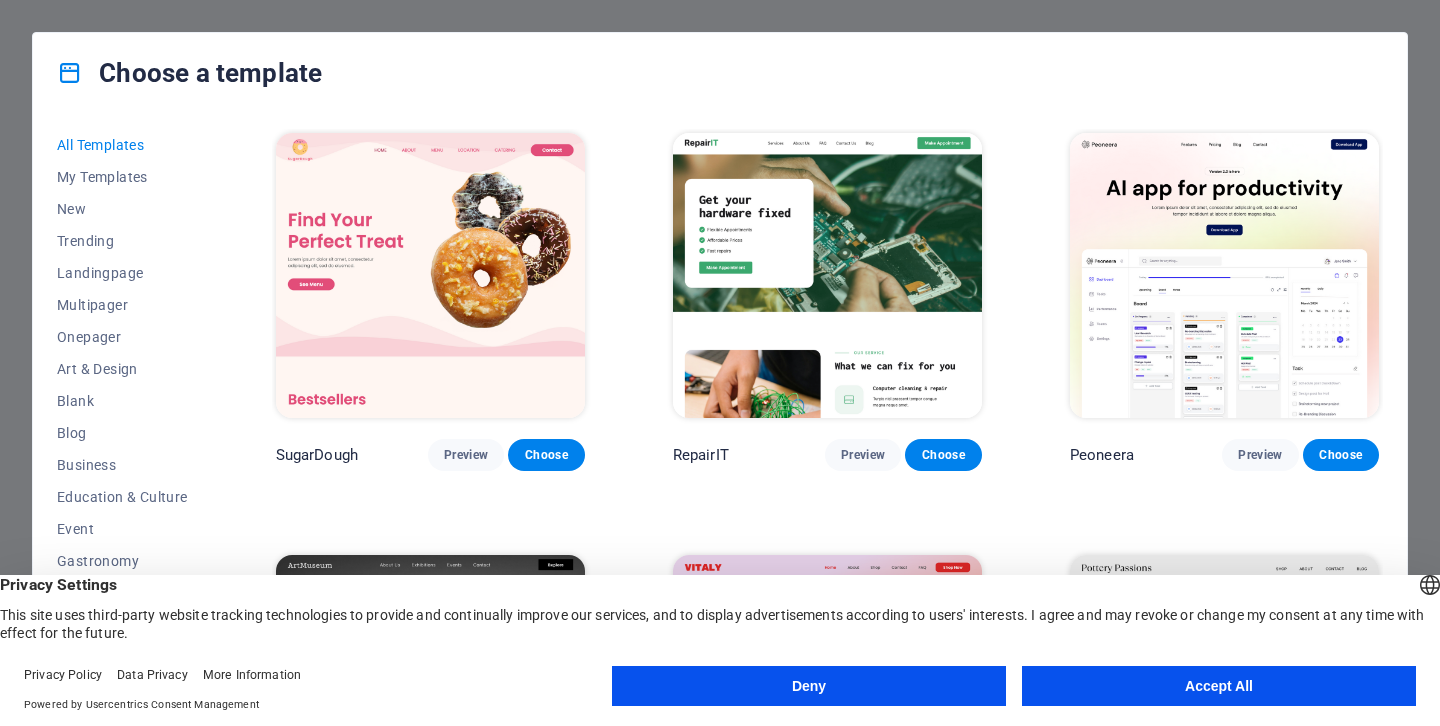 click on "Accept All" at bounding box center [1219, 686] 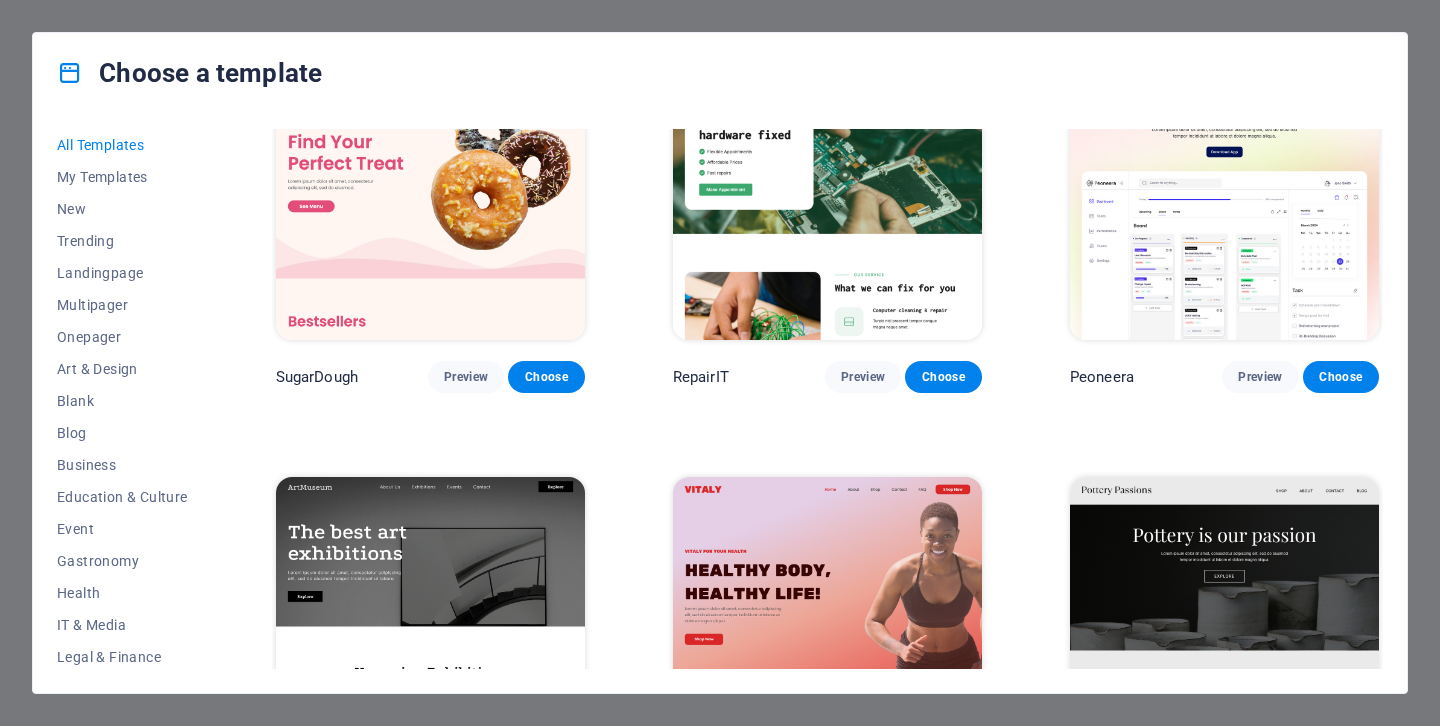 scroll, scrollTop: 0, scrollLeft: 0, axis: both 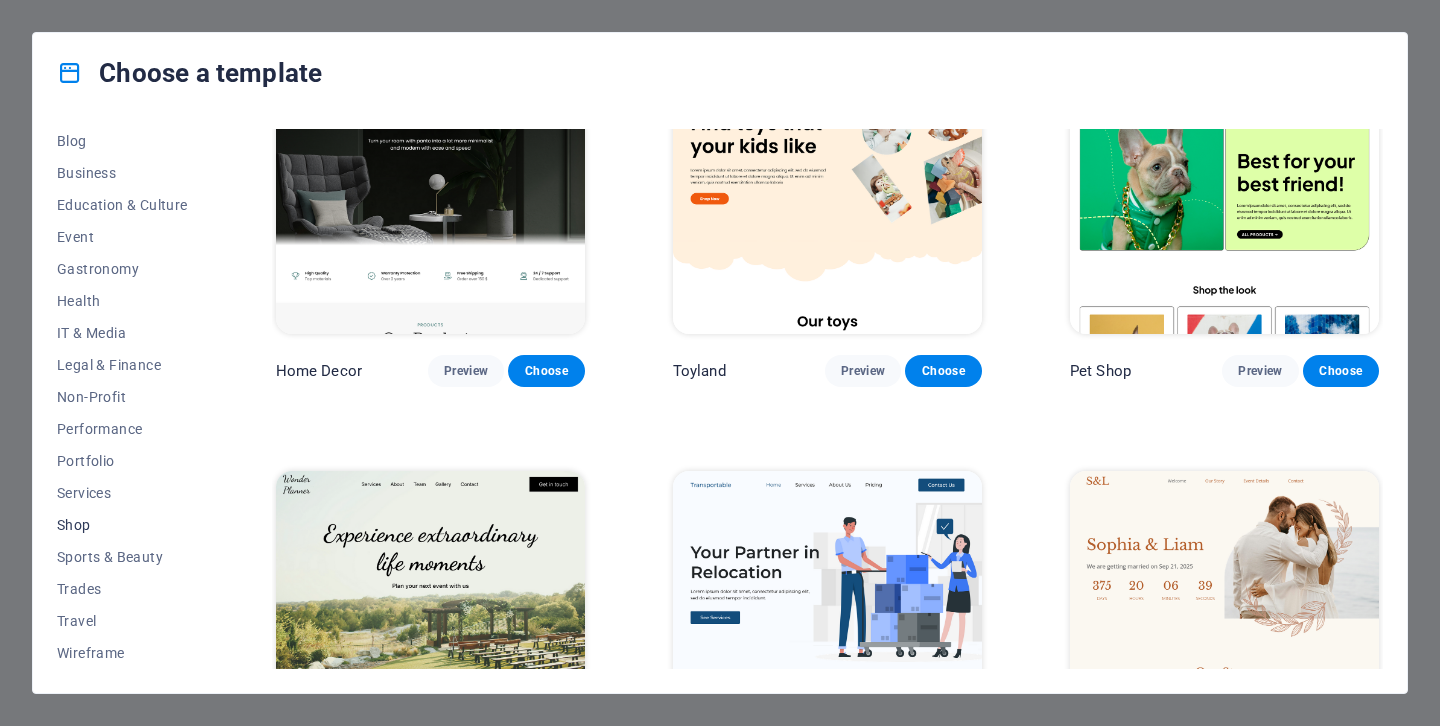 click on "Shop" at bounding box center (122, 525) 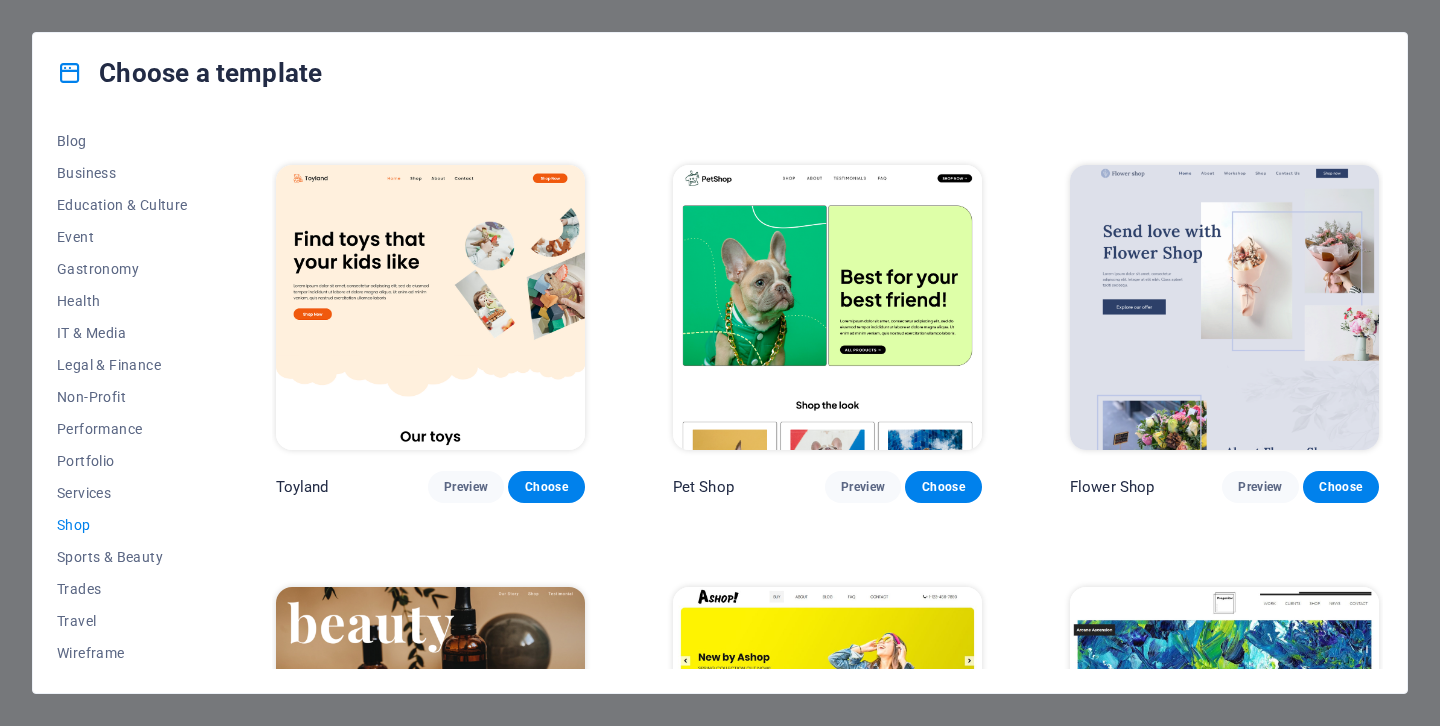 scroll, scrollTop: 407, scrollLeft: 0, axis: vertical 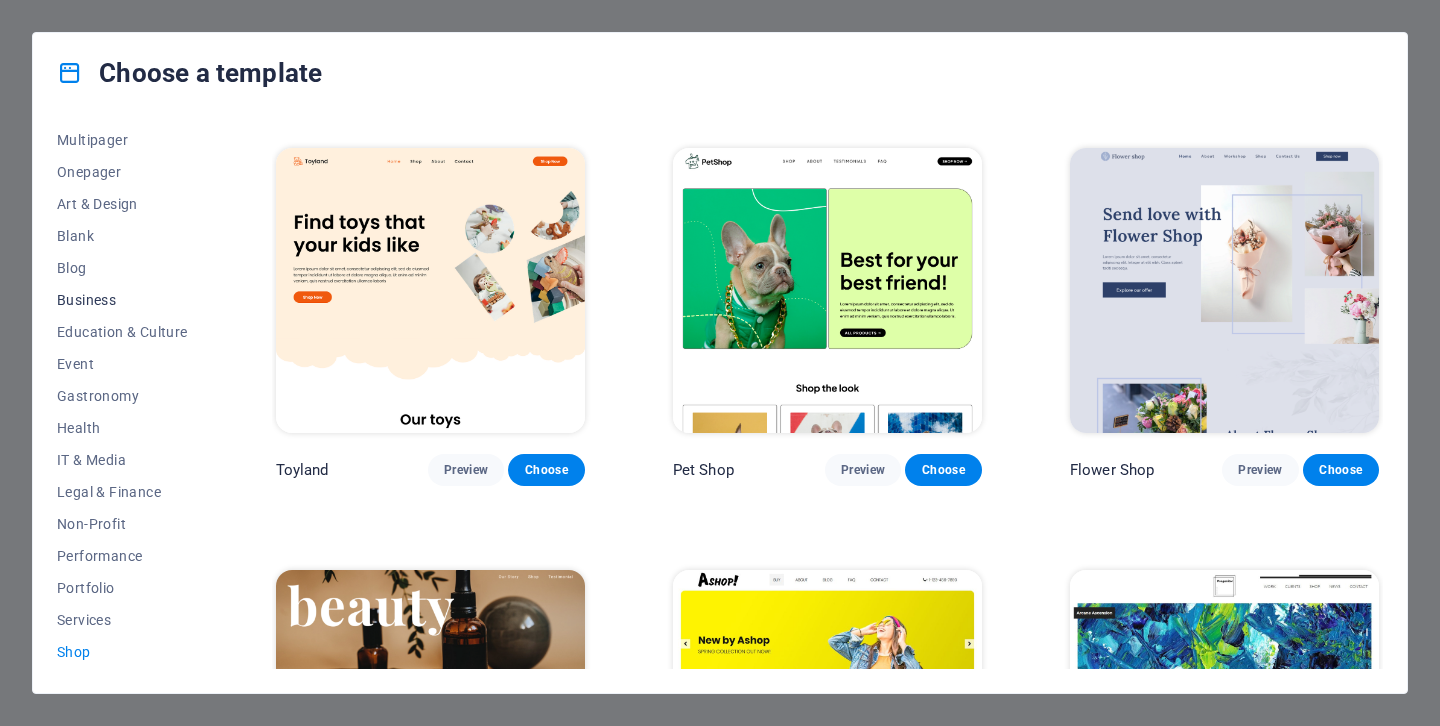 click on "Business" at bounding box center (122, 300) 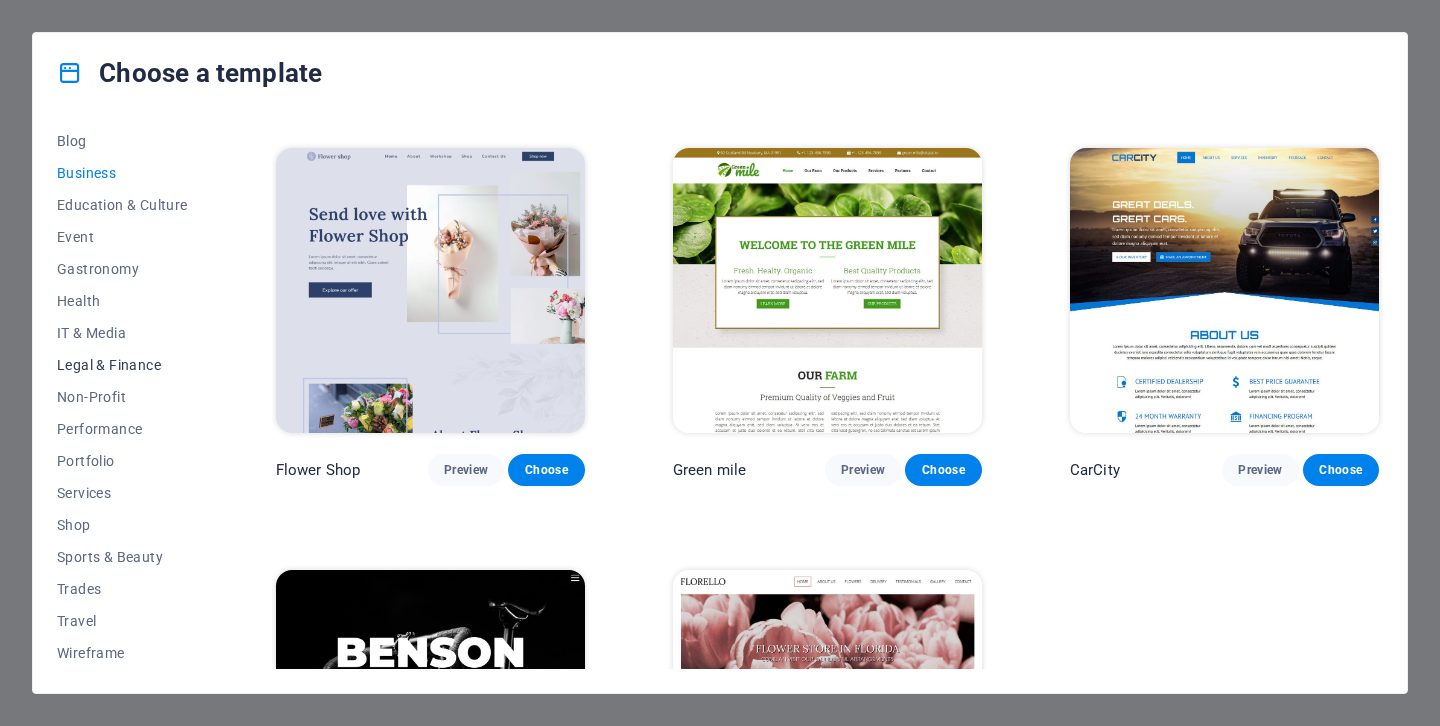 scroll, scrollTop: 0, scrollLeft: 0, axis: both 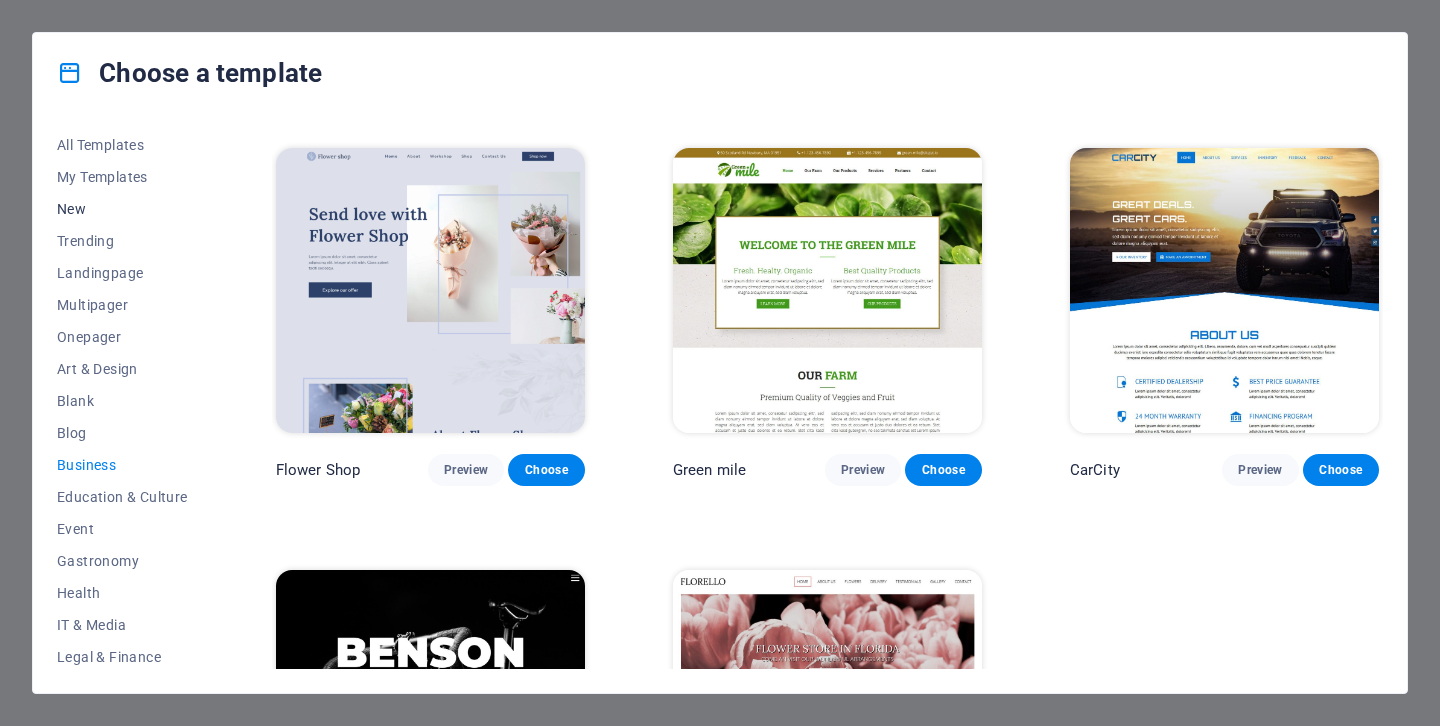 click on "New" at bounding box center [122, 209] 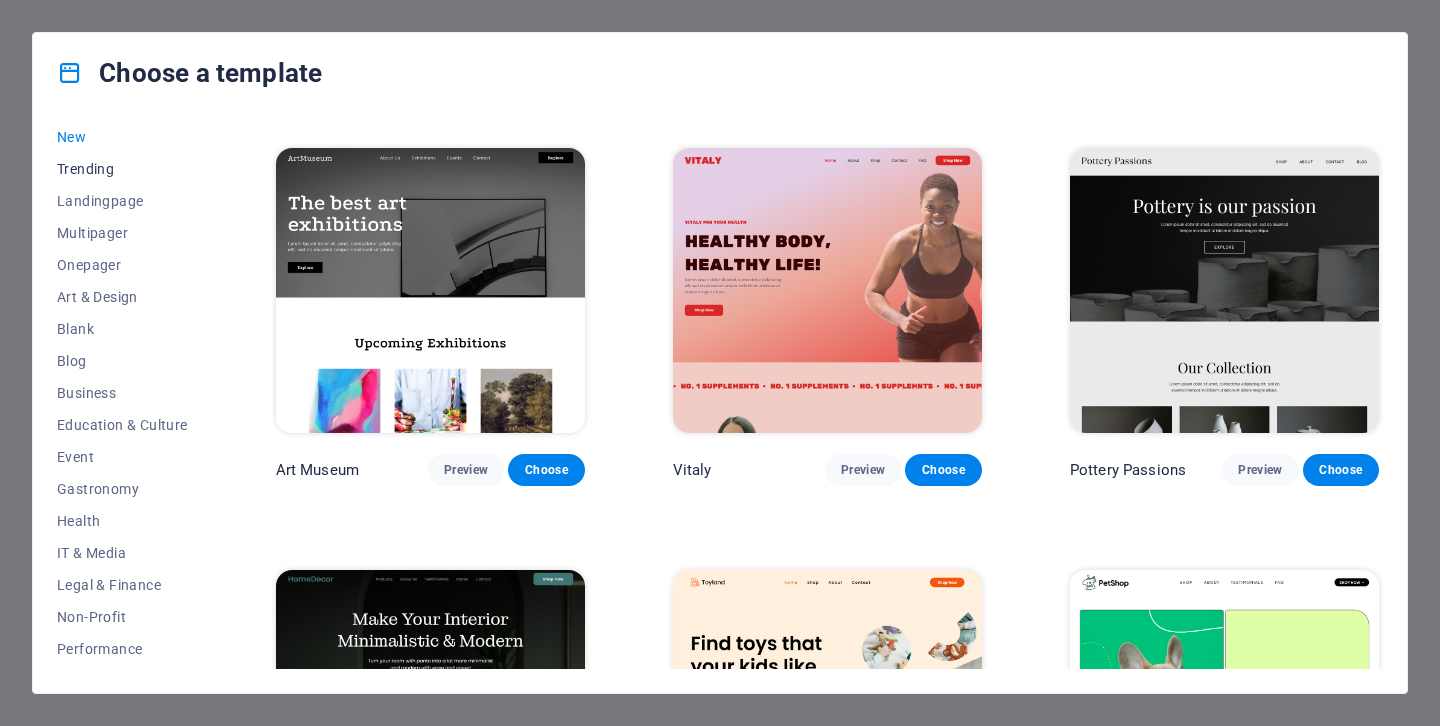 scroll, scrollTop: 0, scrollLeft: 0, axis: both 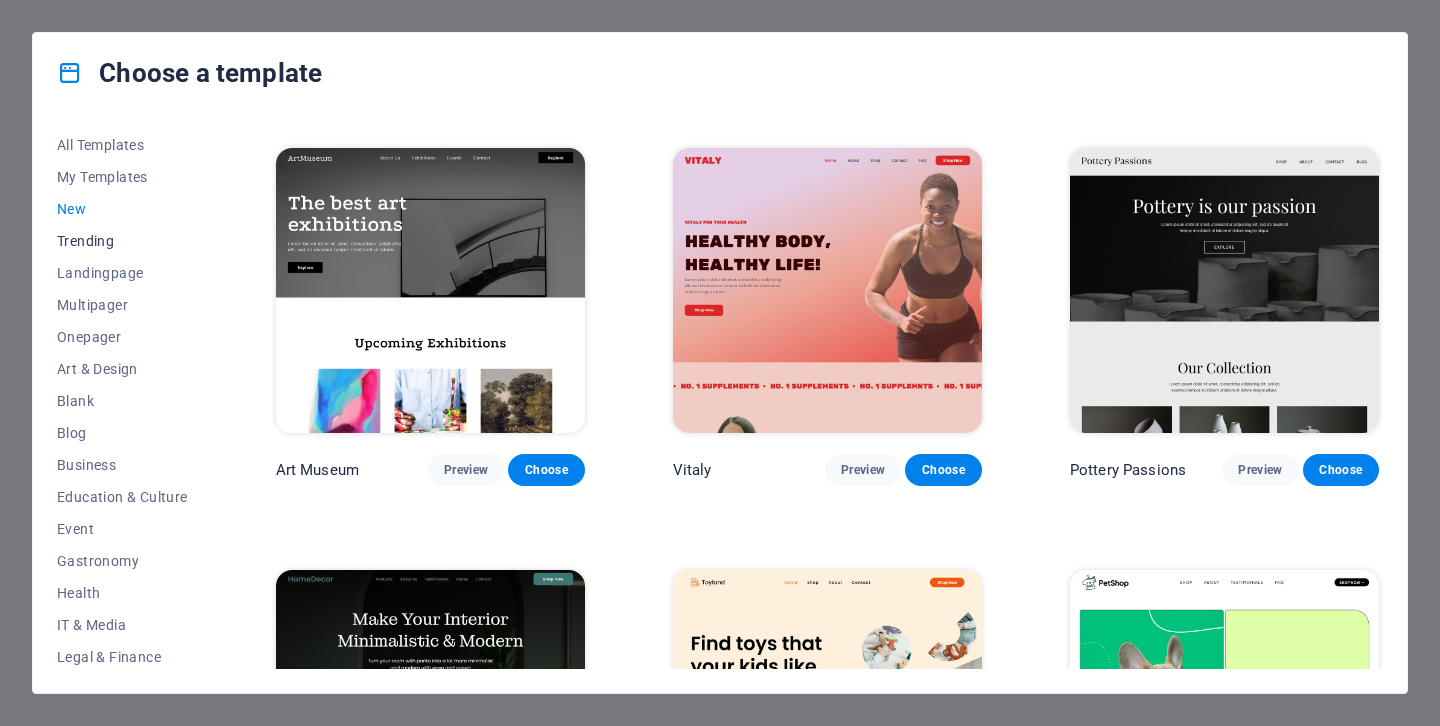 click on "Trending" at bounding box center (122, 241) 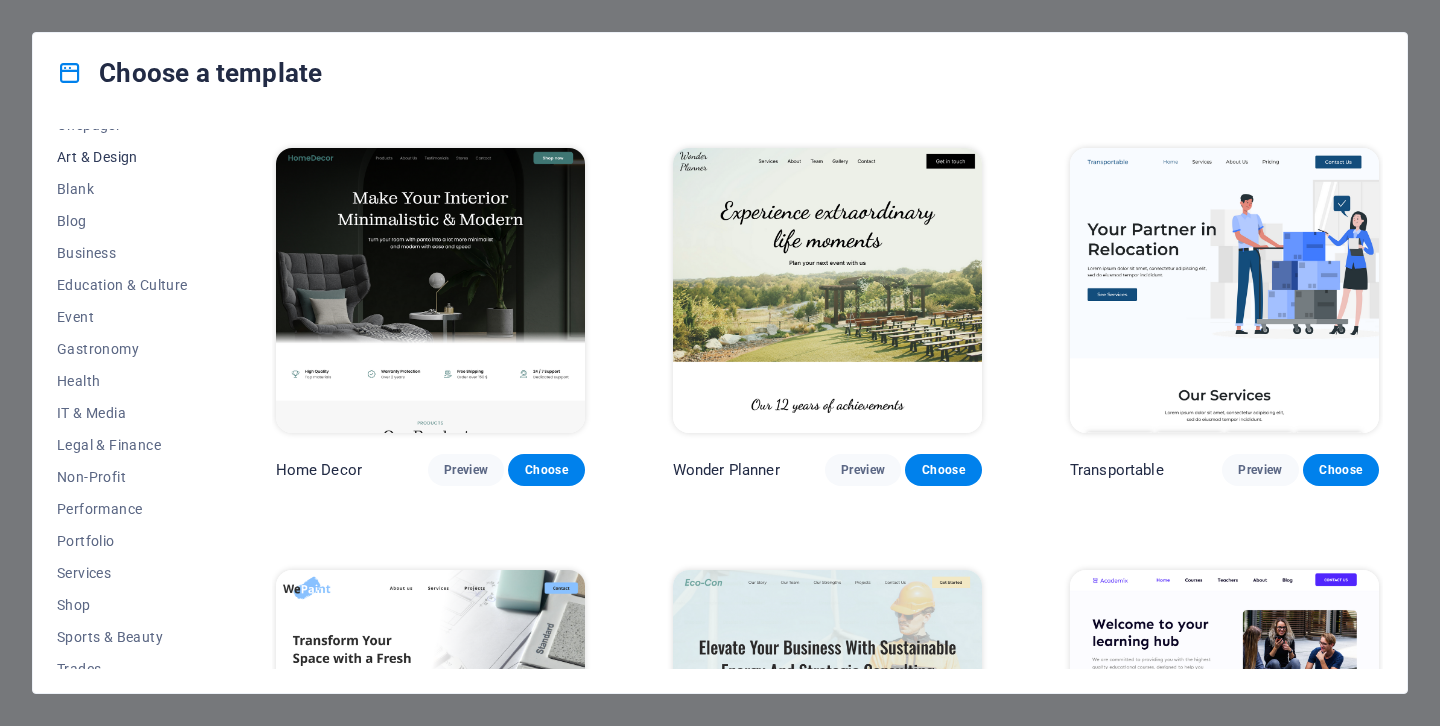 scroll, scrollTop: 292, scrollLeft: 0, axis: vertical 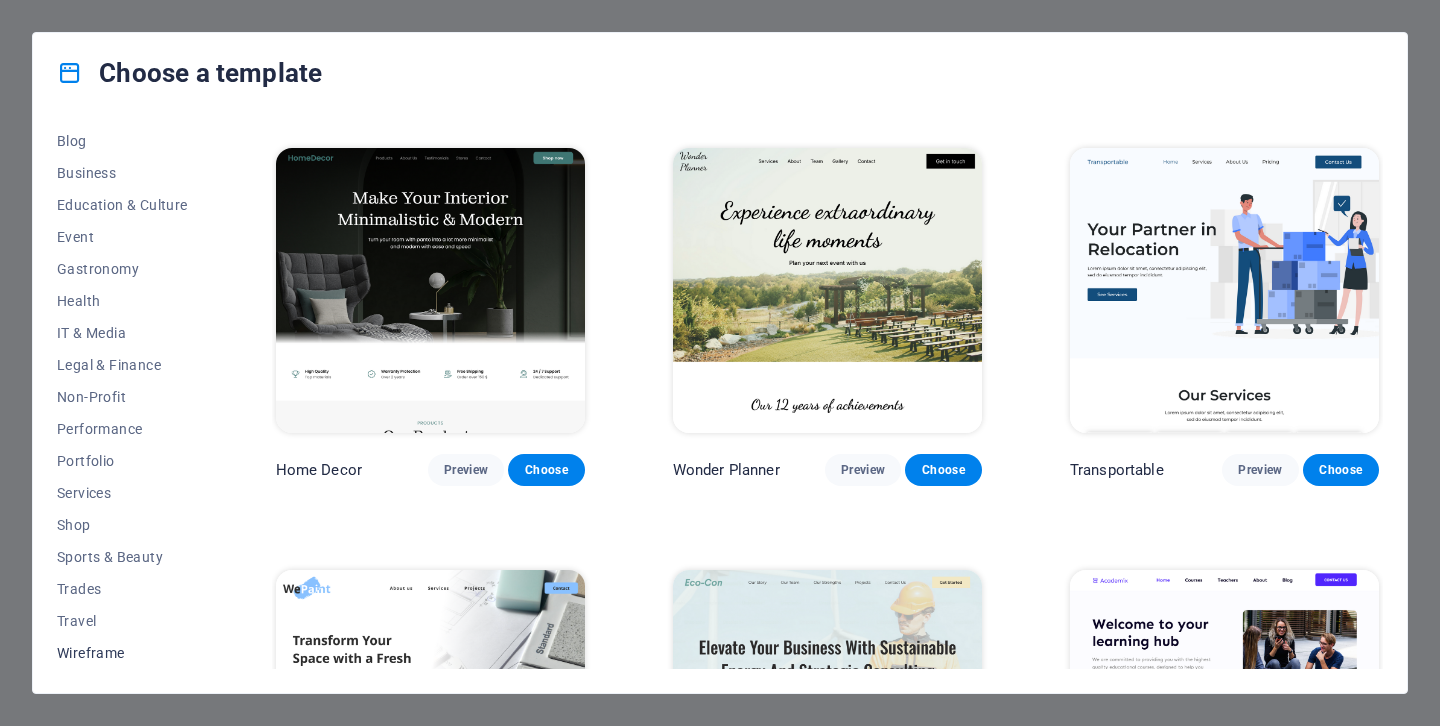 click on "Wireframe" at bounding box center [122, 653] 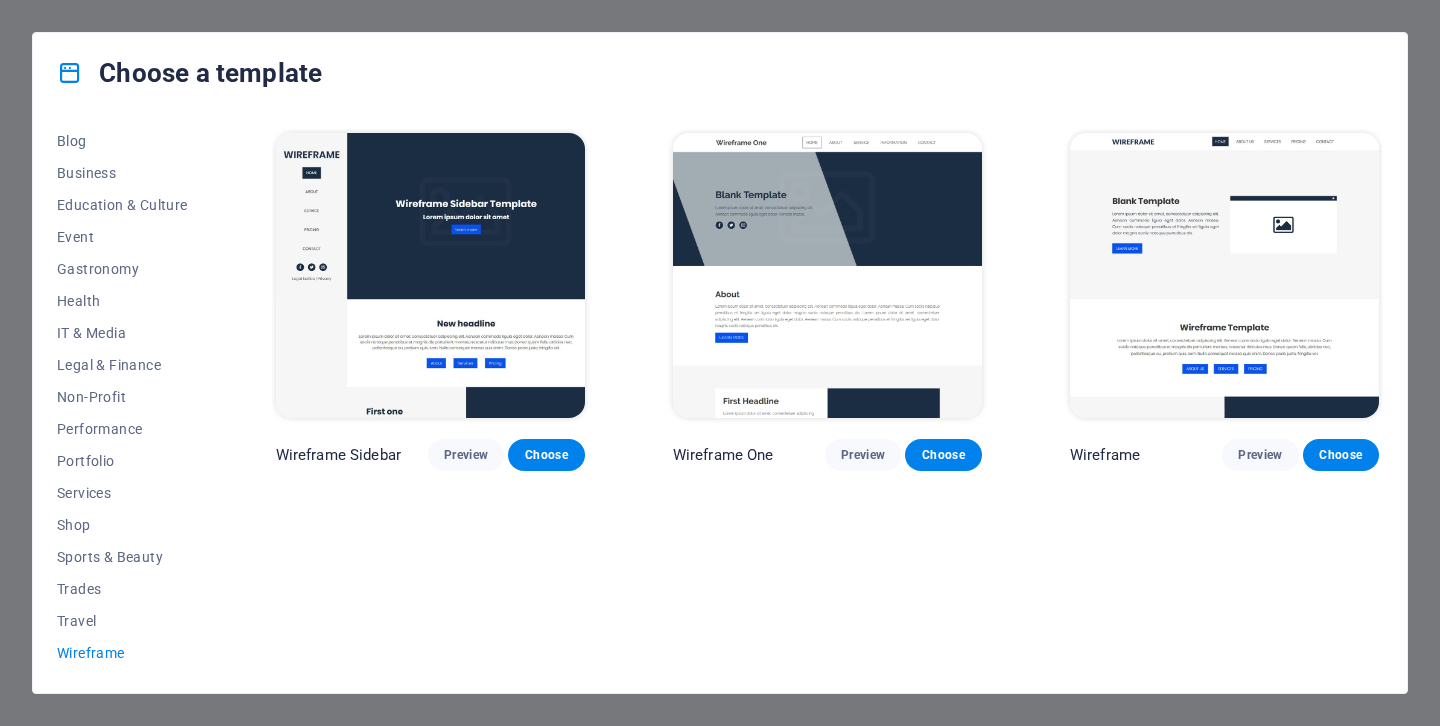 scroll, scrollTop: 0, scrollLeft: 0, axis: both 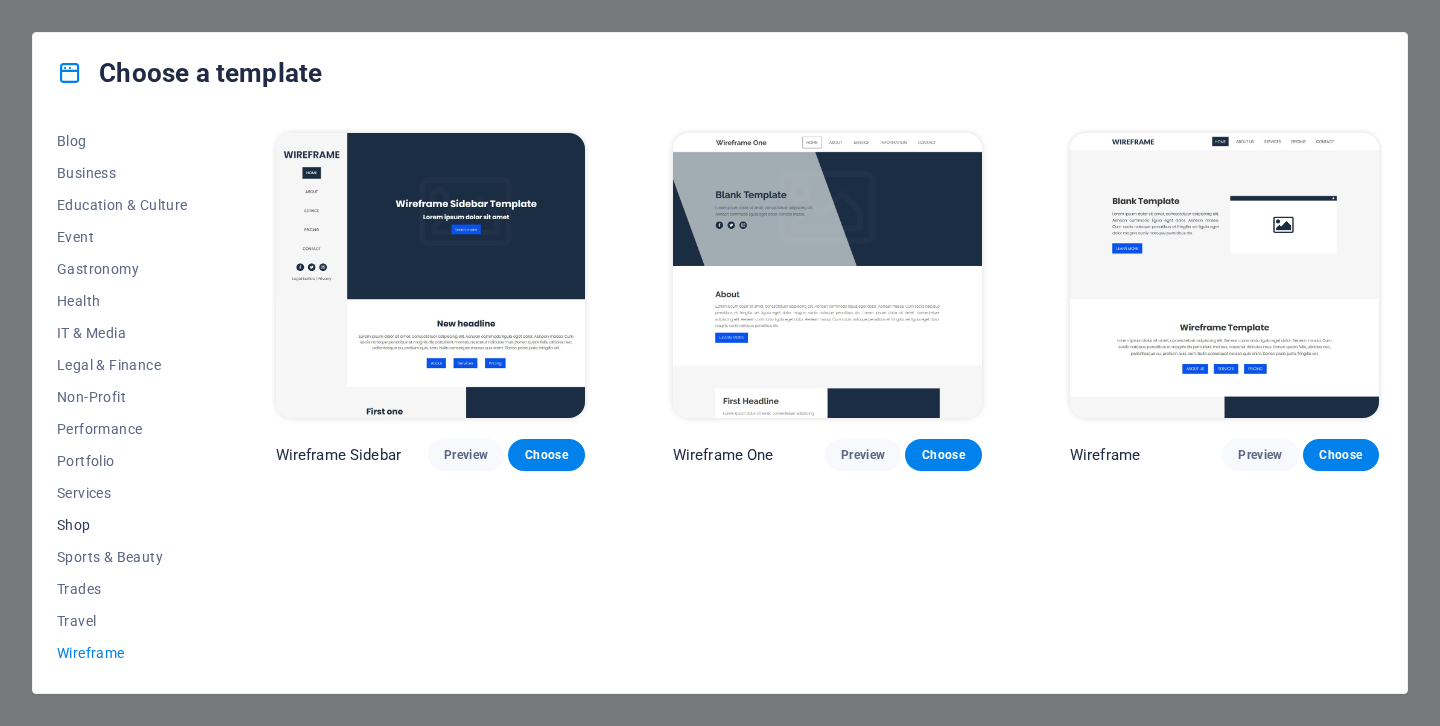 click on "Shop" at bounding box center (122, 525) 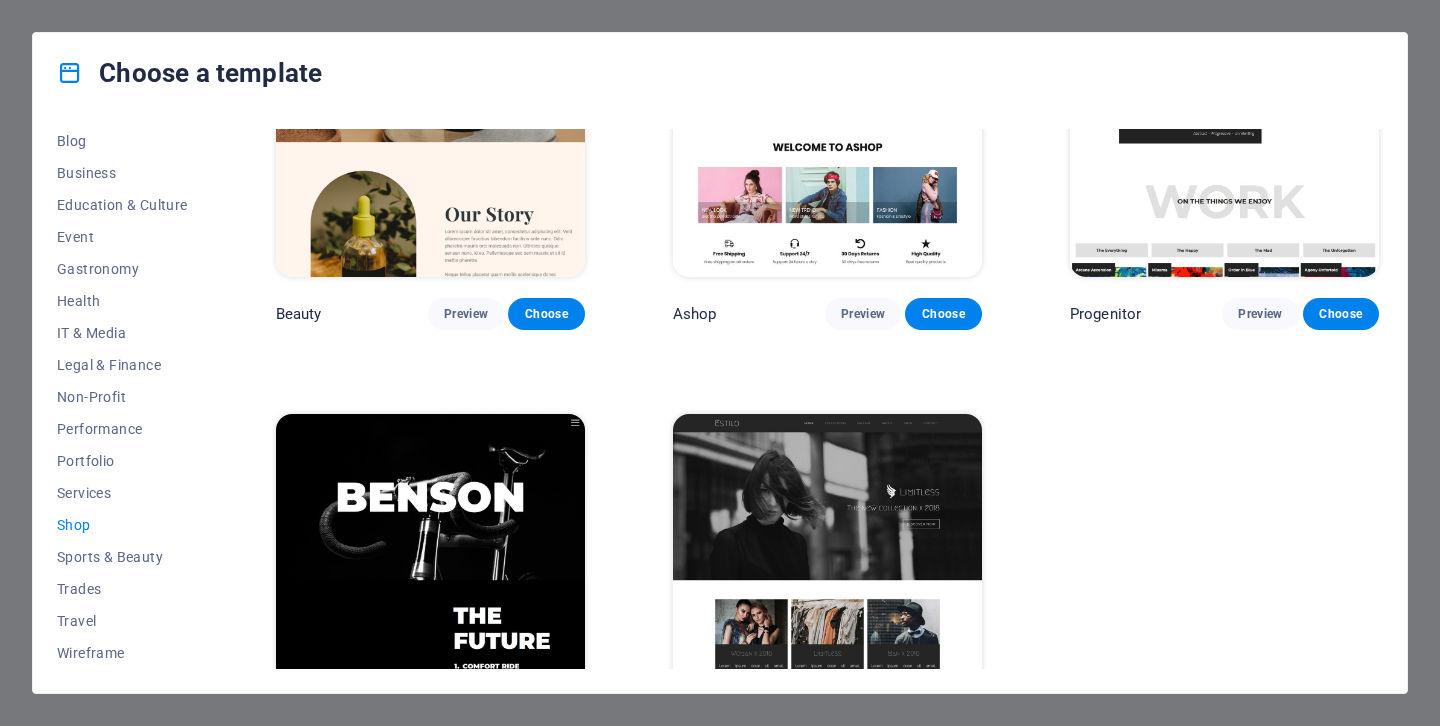 scroll, scrollTop: 937, scrollLeft: 0, axis: vertical 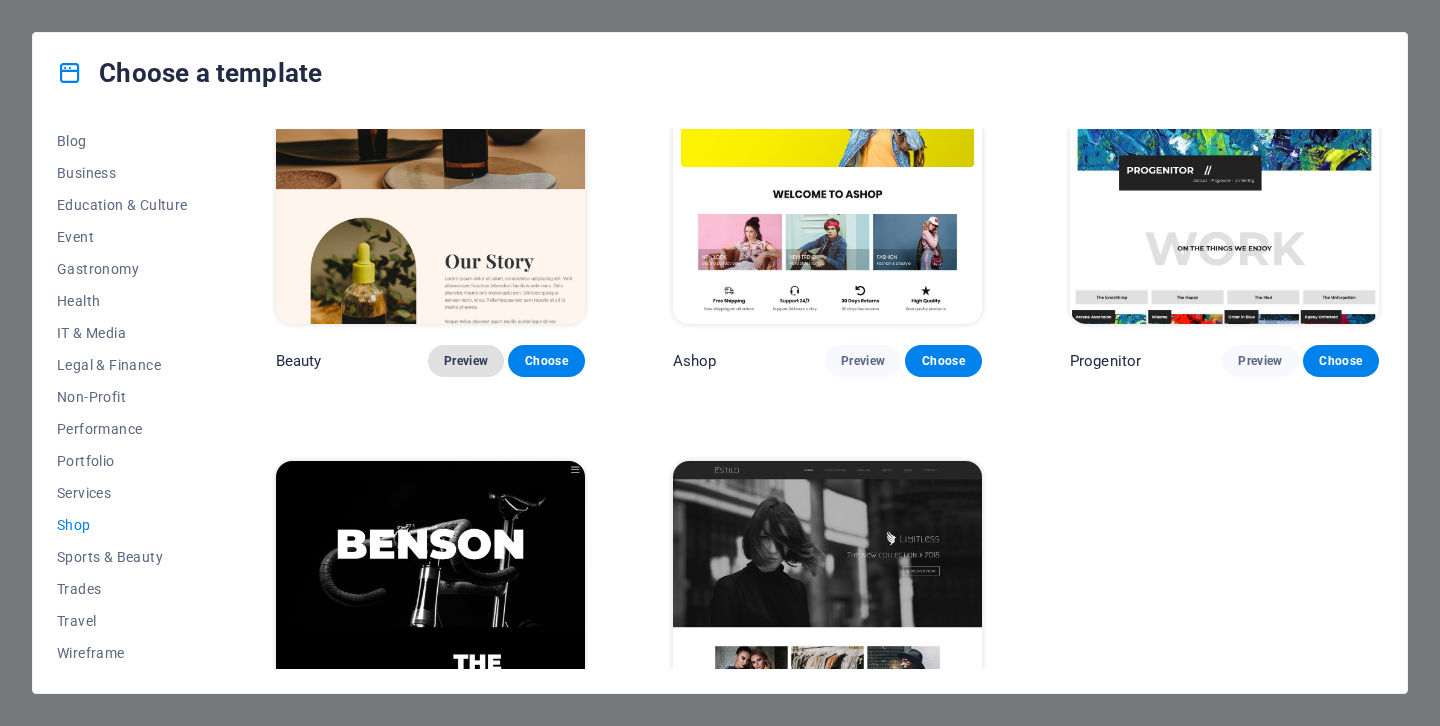 click on "Preview" at bounding box center (466, 361) 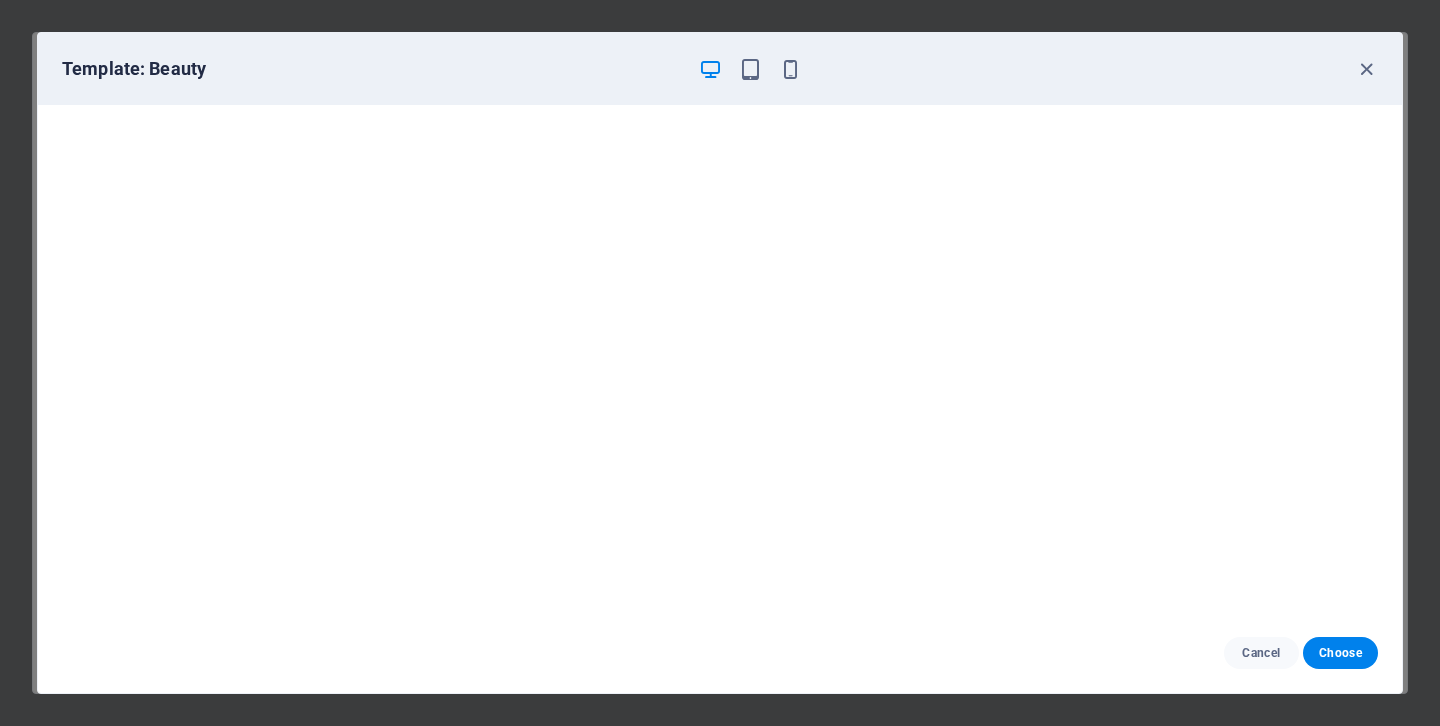 scroll, scrollTop: 0, scrollLeft: 0, axis: both 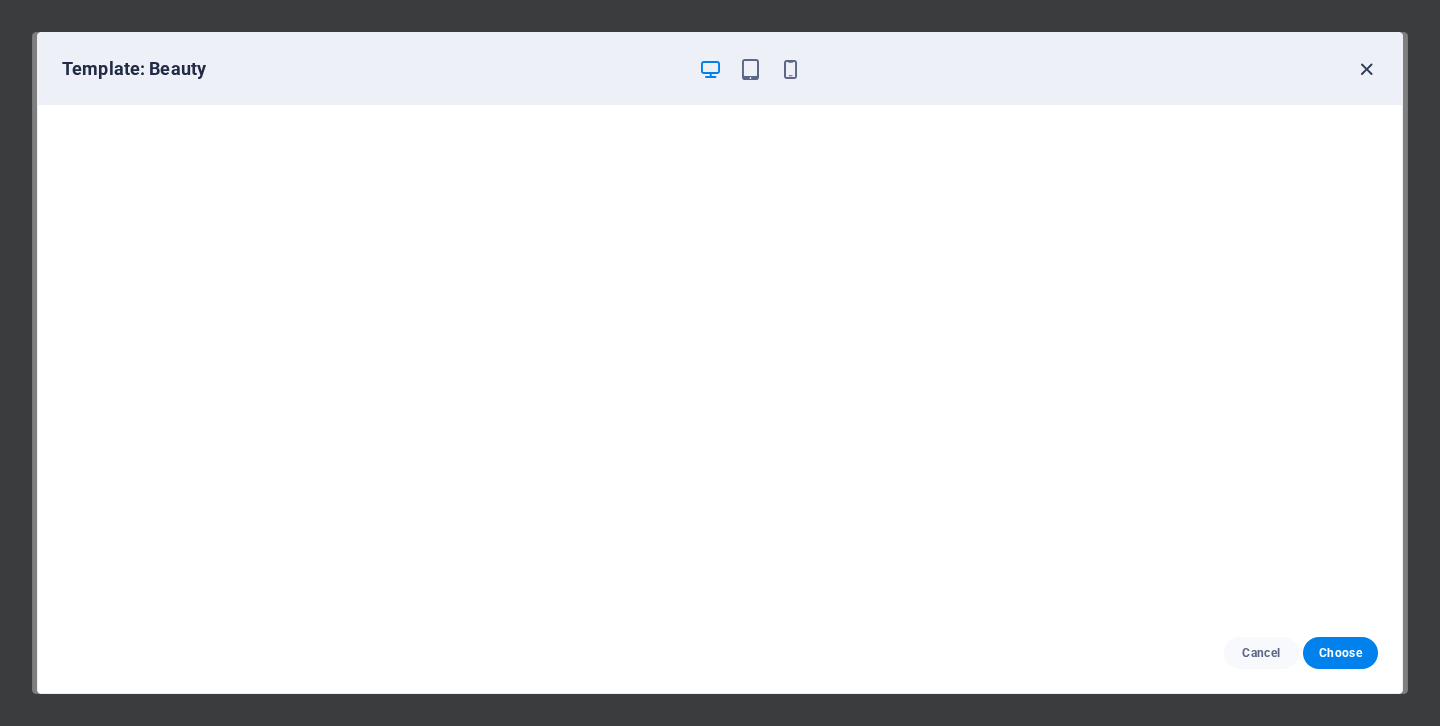 click at bounding box center (1366, 69) 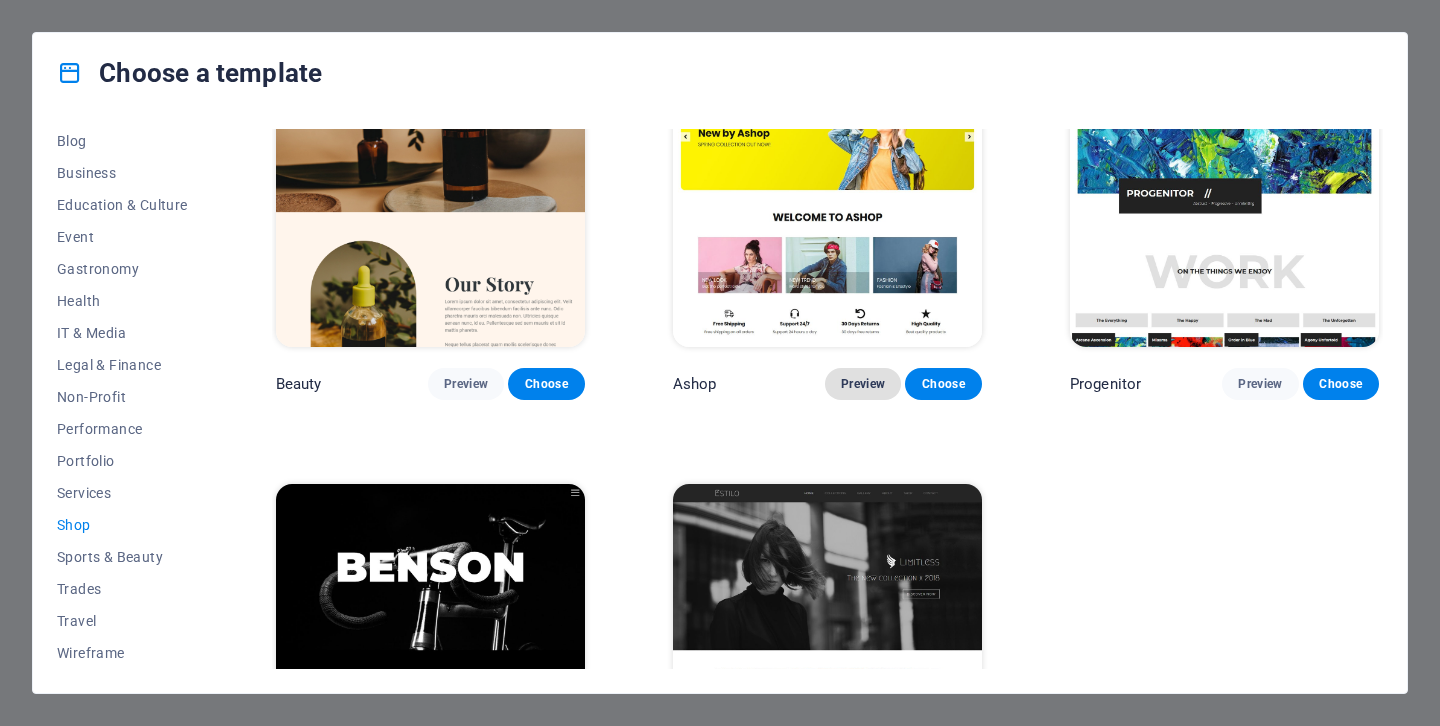 scroll, scrollTop: 913, scrollLeft: 0, axis: vertical 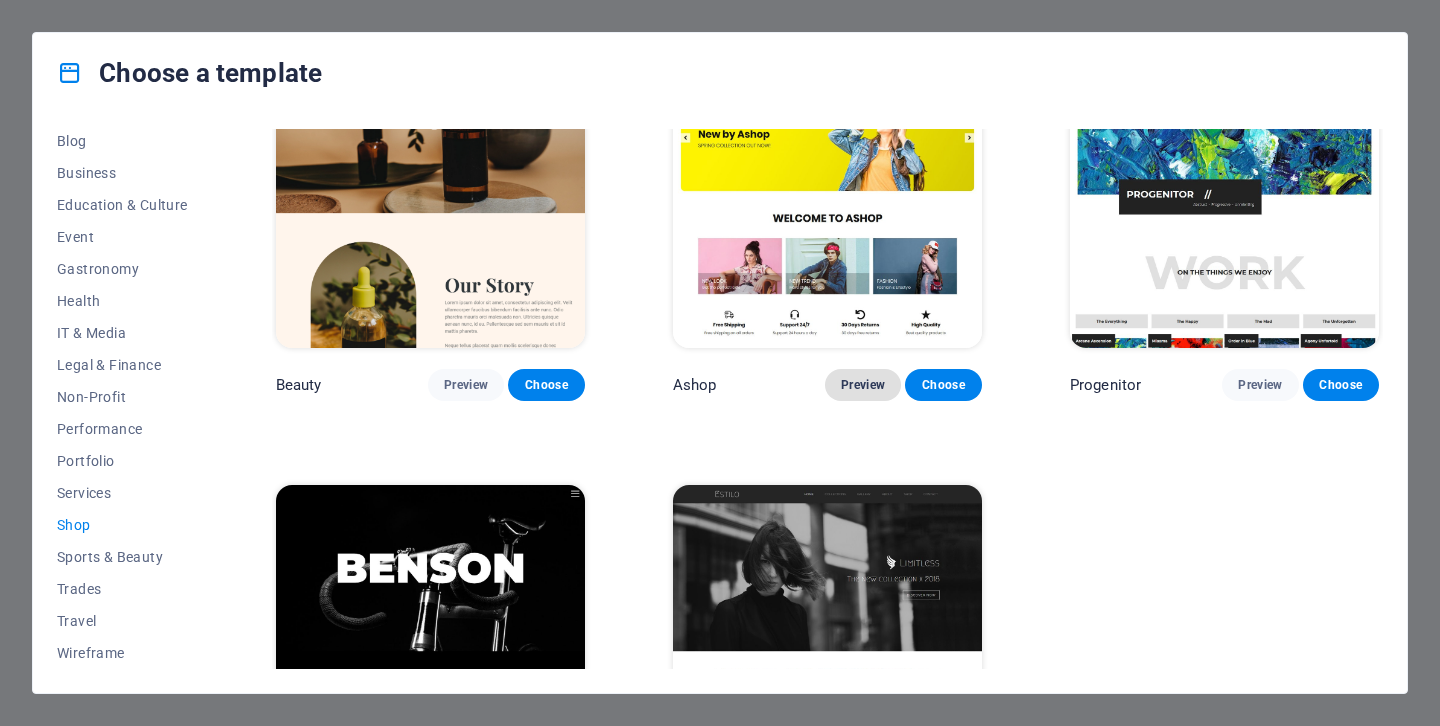 click on "Preview" at bounding box center (863, 385) 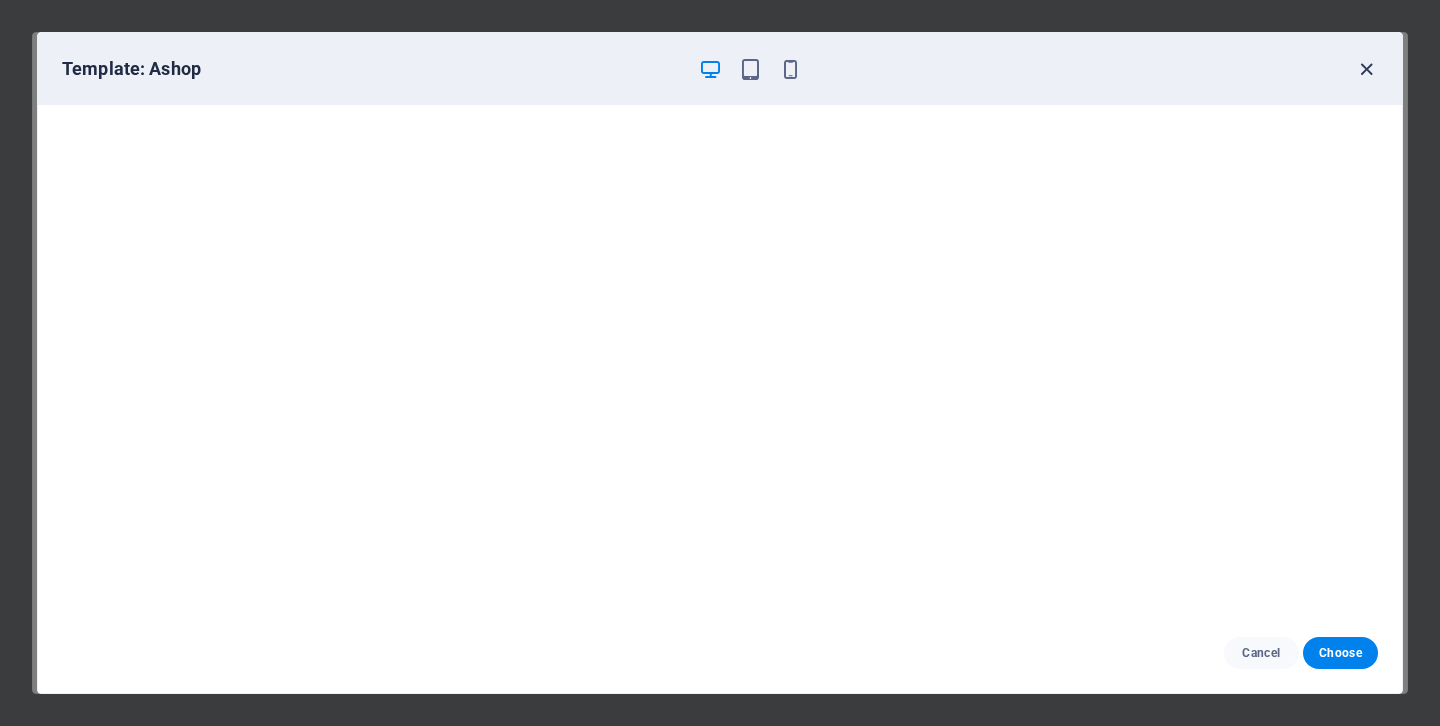 click at bounding box center [1366, 69] 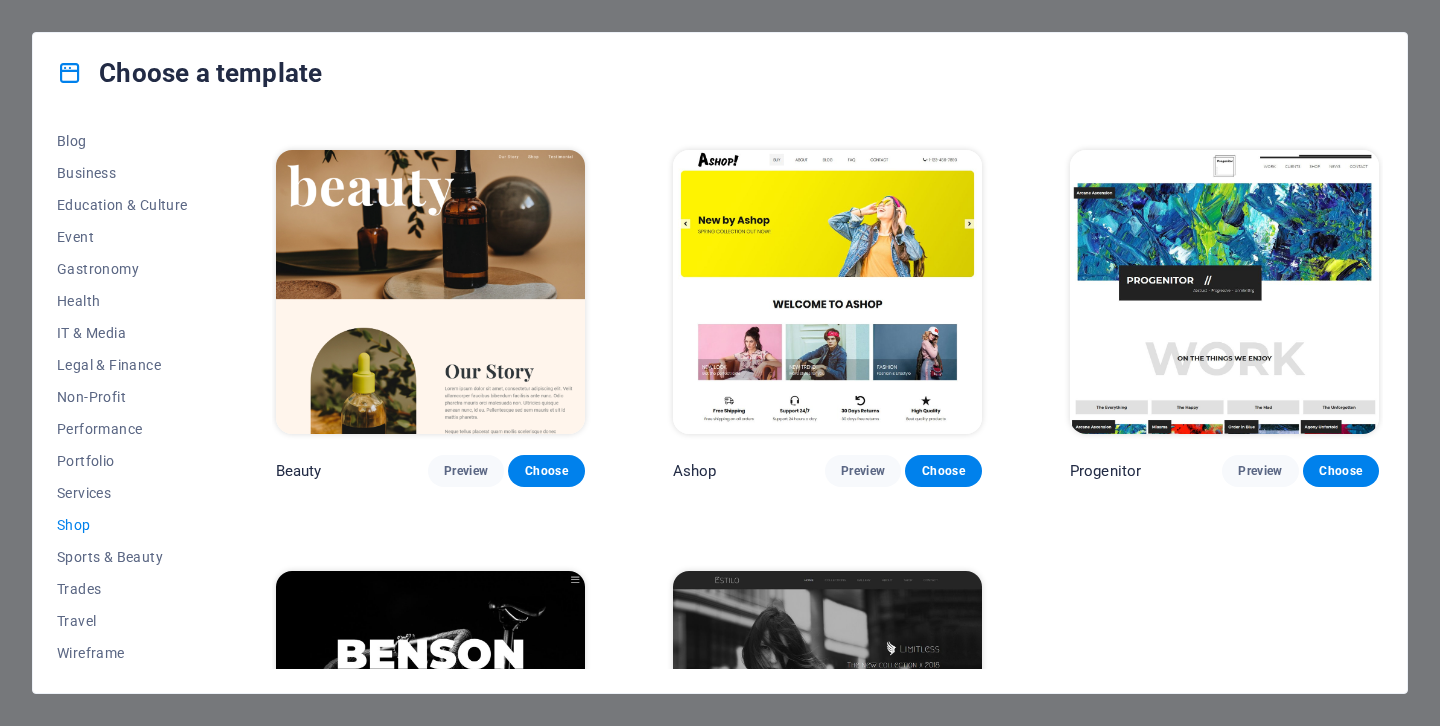 scroll, scrollTop: 863, scrollLeft: 0, axis: vertical 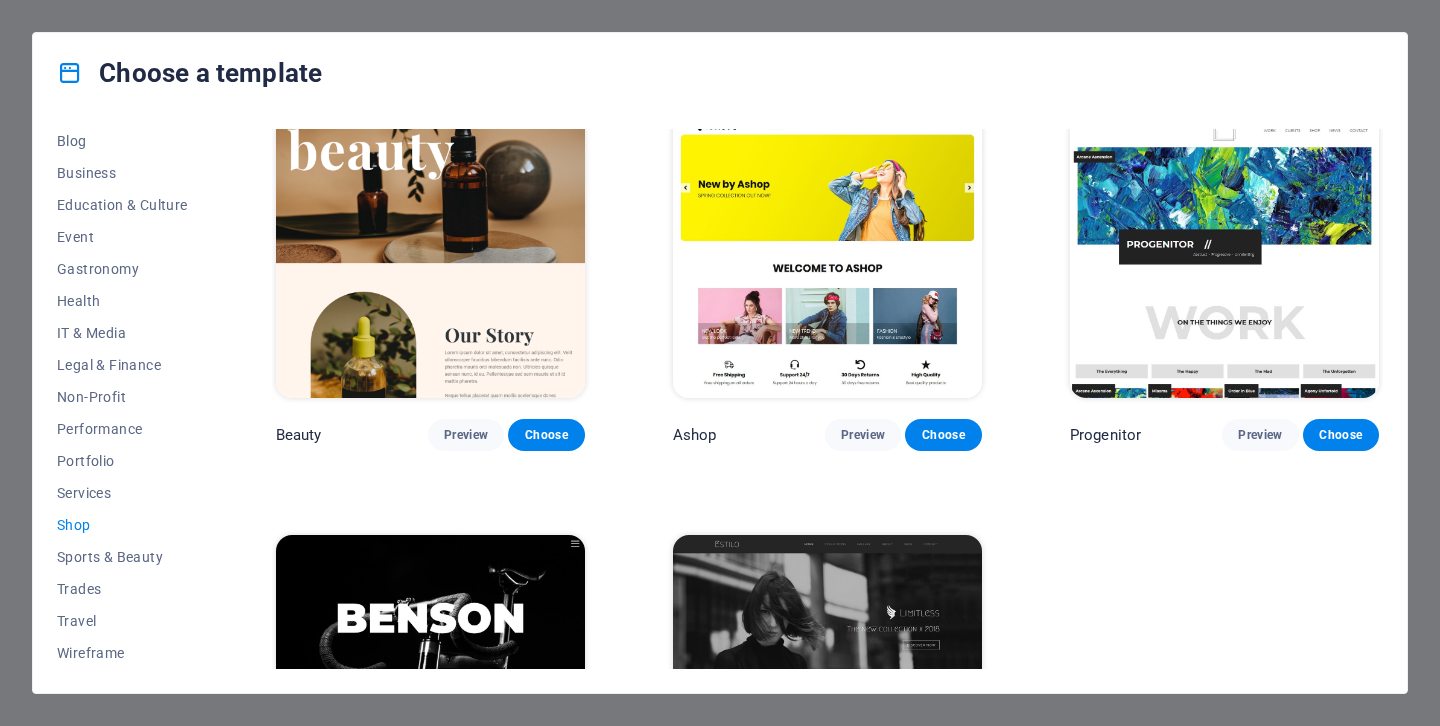 click at bounding box center (1224, 256) 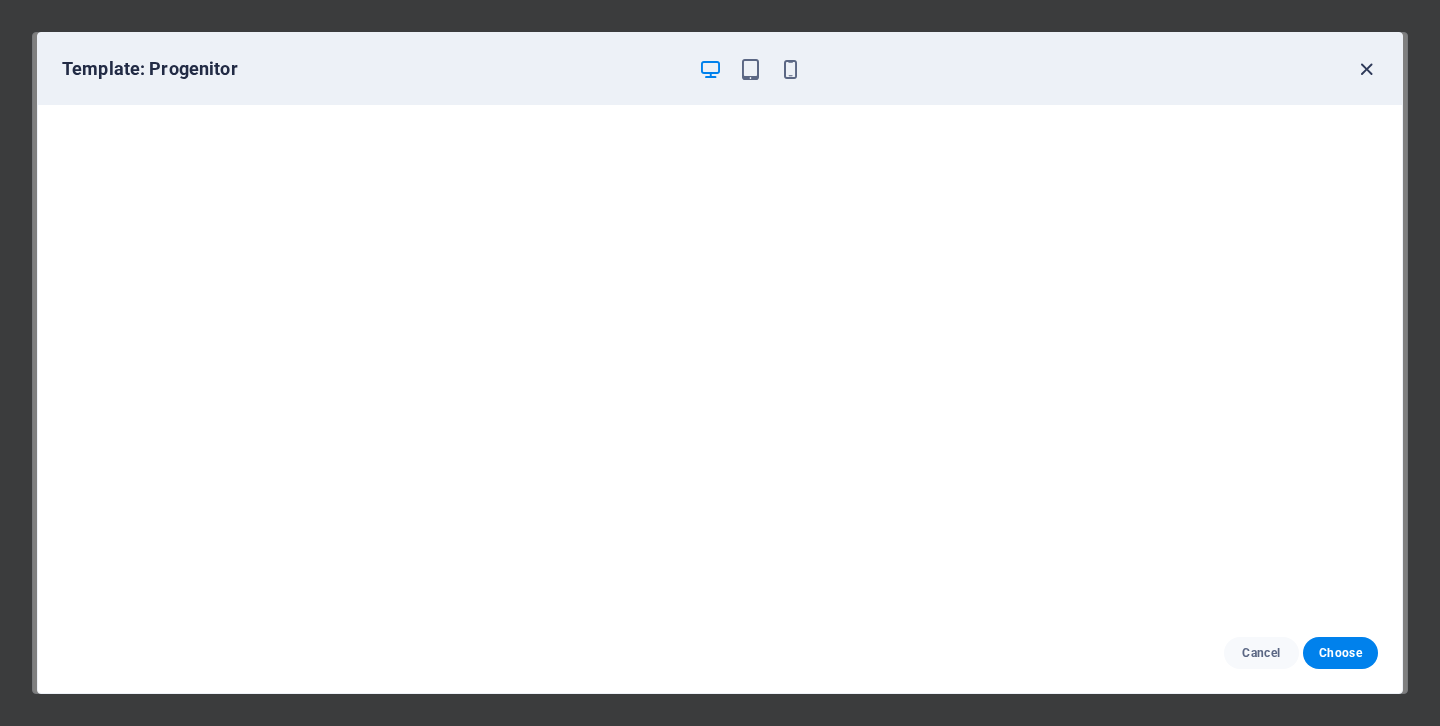 click at bounding box center (1366, 69) 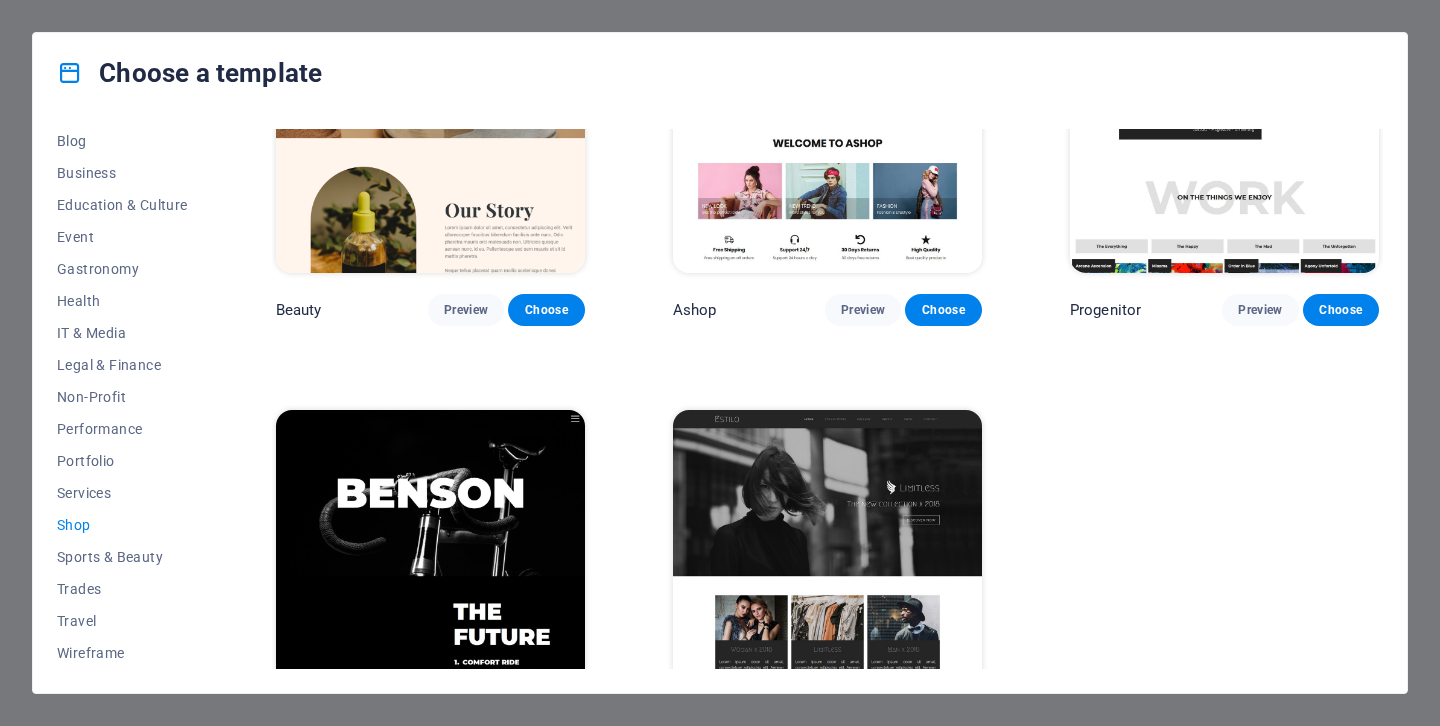 scroll, scrollTop: 1056, scrollLeft: 0, axis: vertical 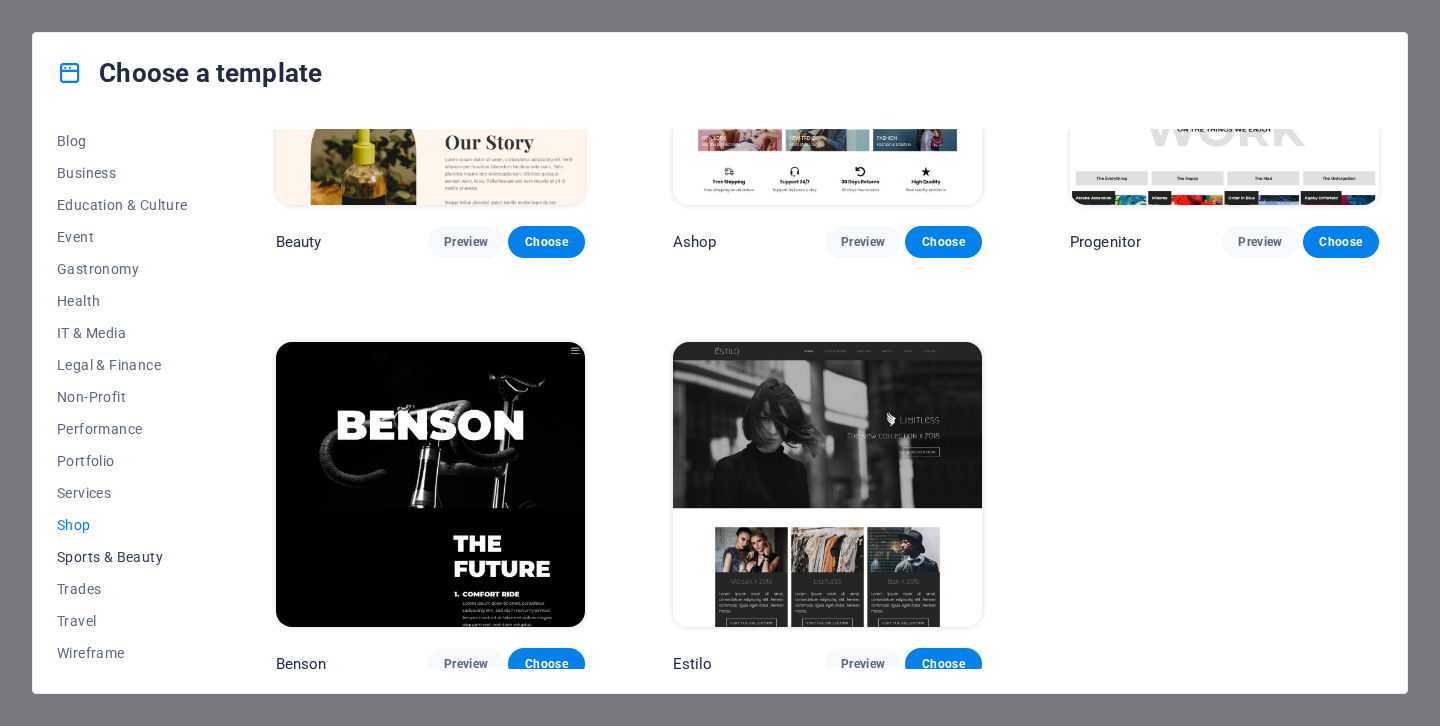 click on "Sports & Beauty" at bounding box center (122, 557) 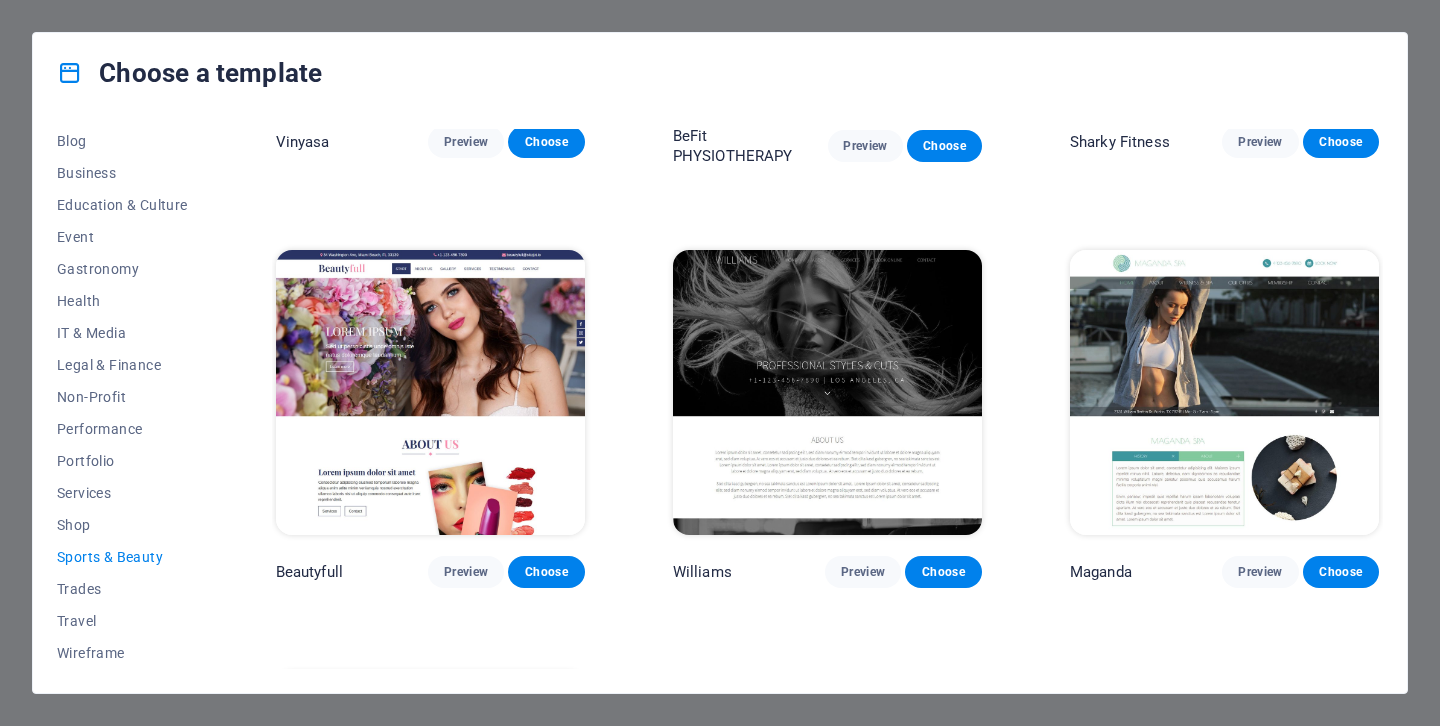 scroll, scrollTop: 1902, scrollLeft: 0, axis: vertical 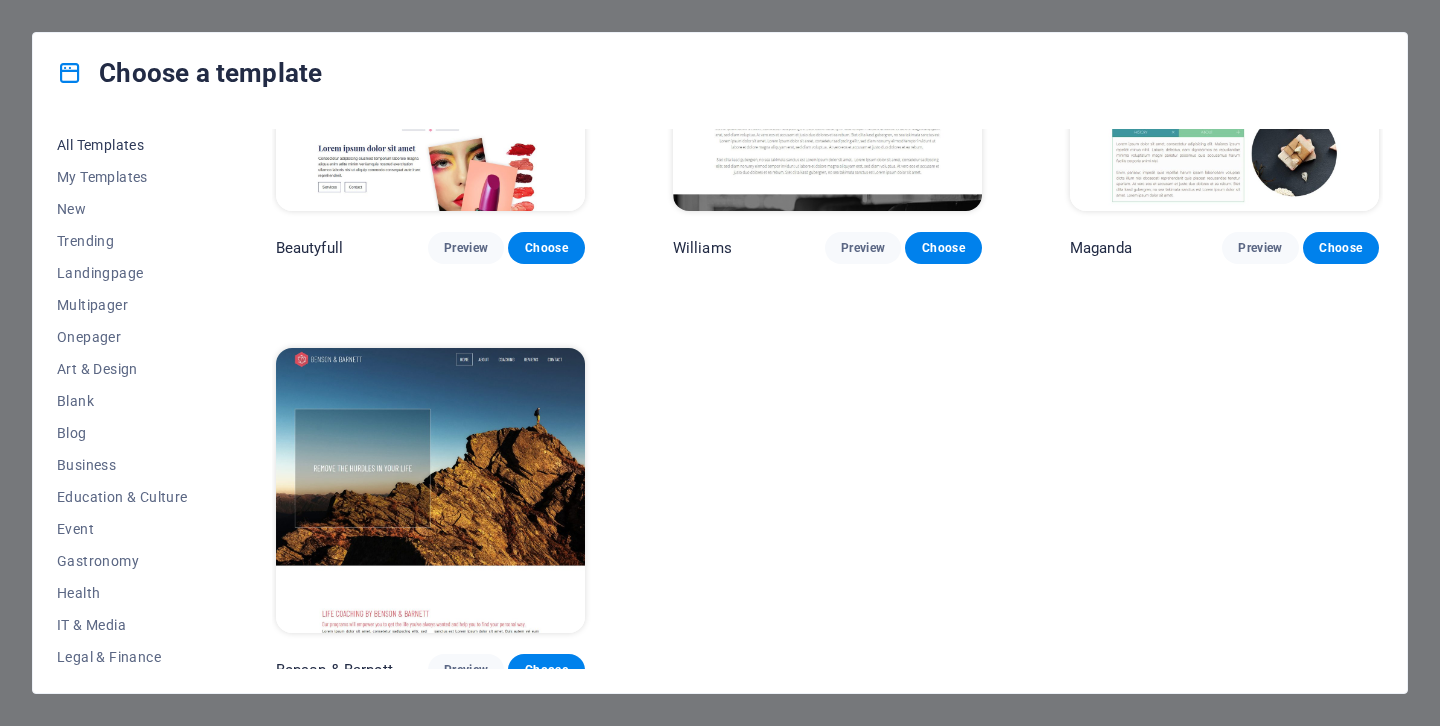 click on "All Templates" at bounding box center [122, 145] 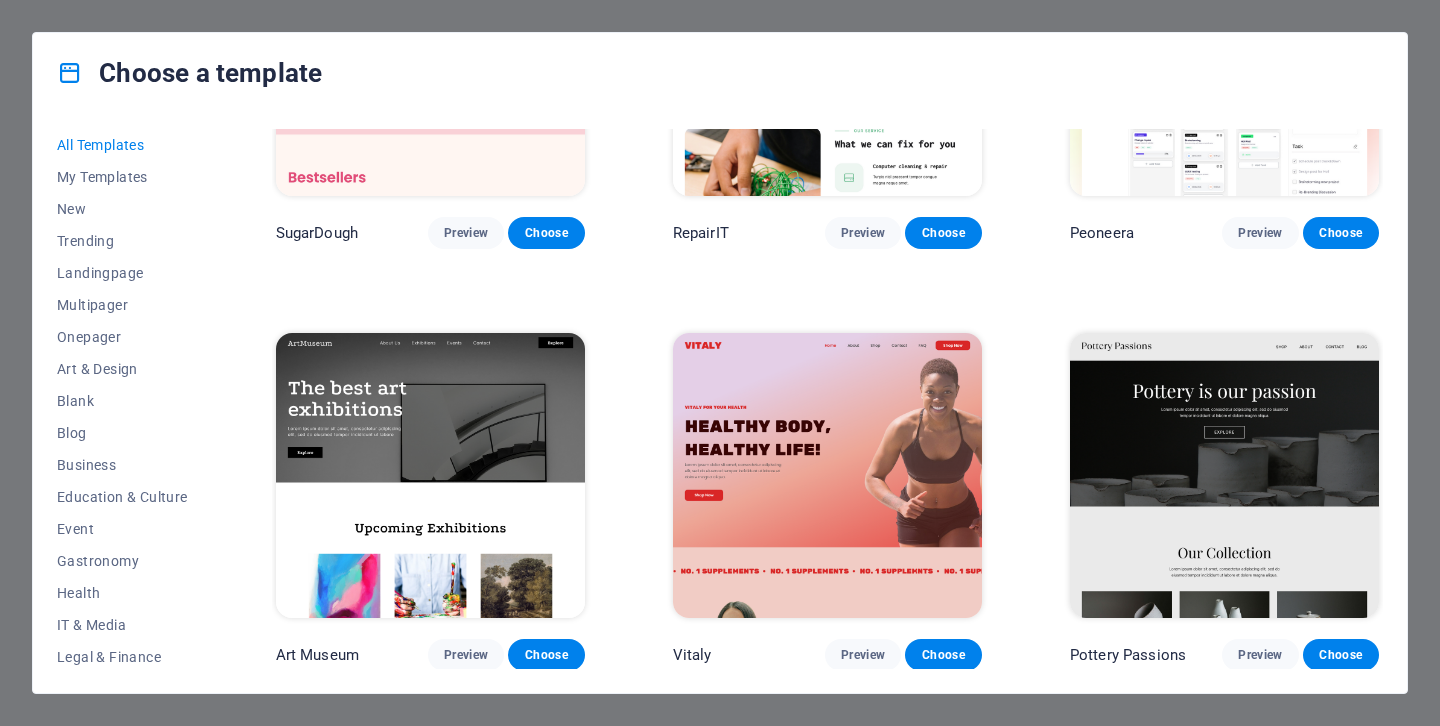 scroll, scrollTop: 223, scrollLeft: 0, axis: vertical 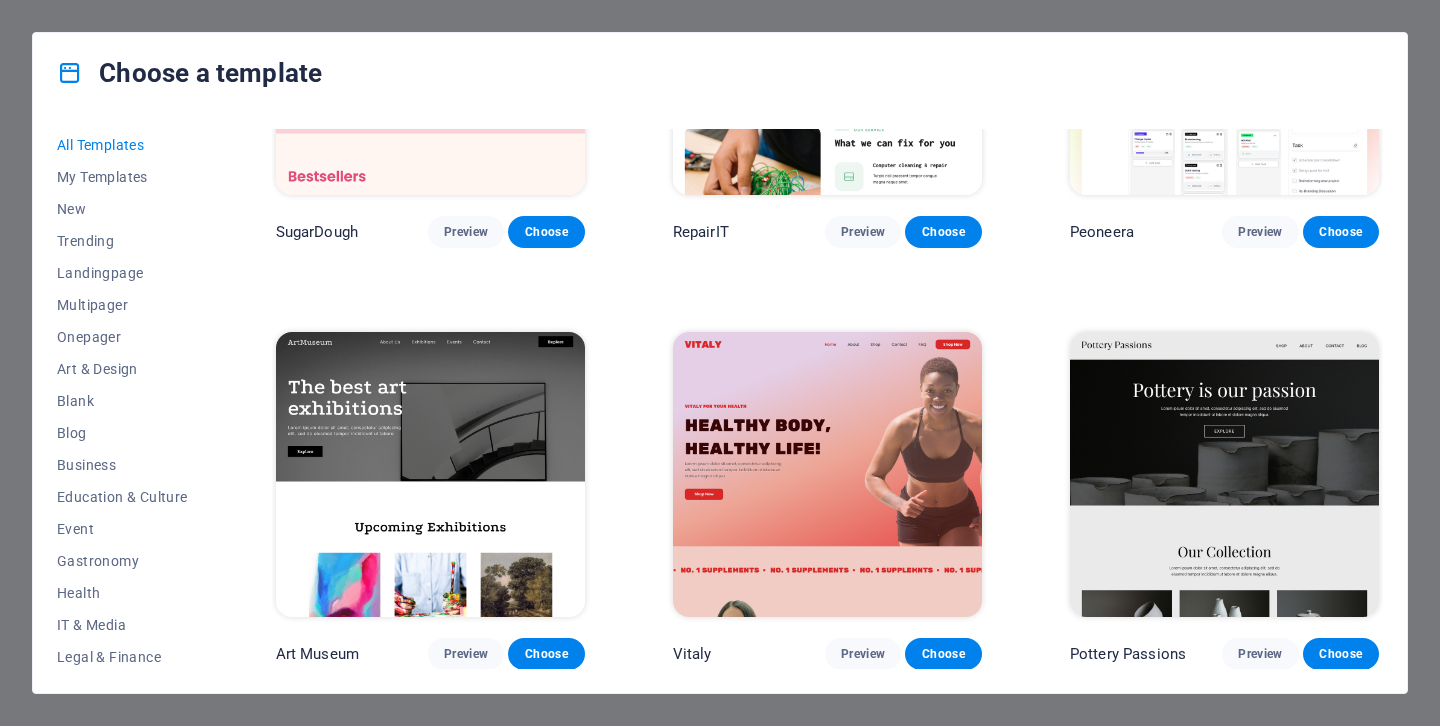 click at bounding box center [827, 474] 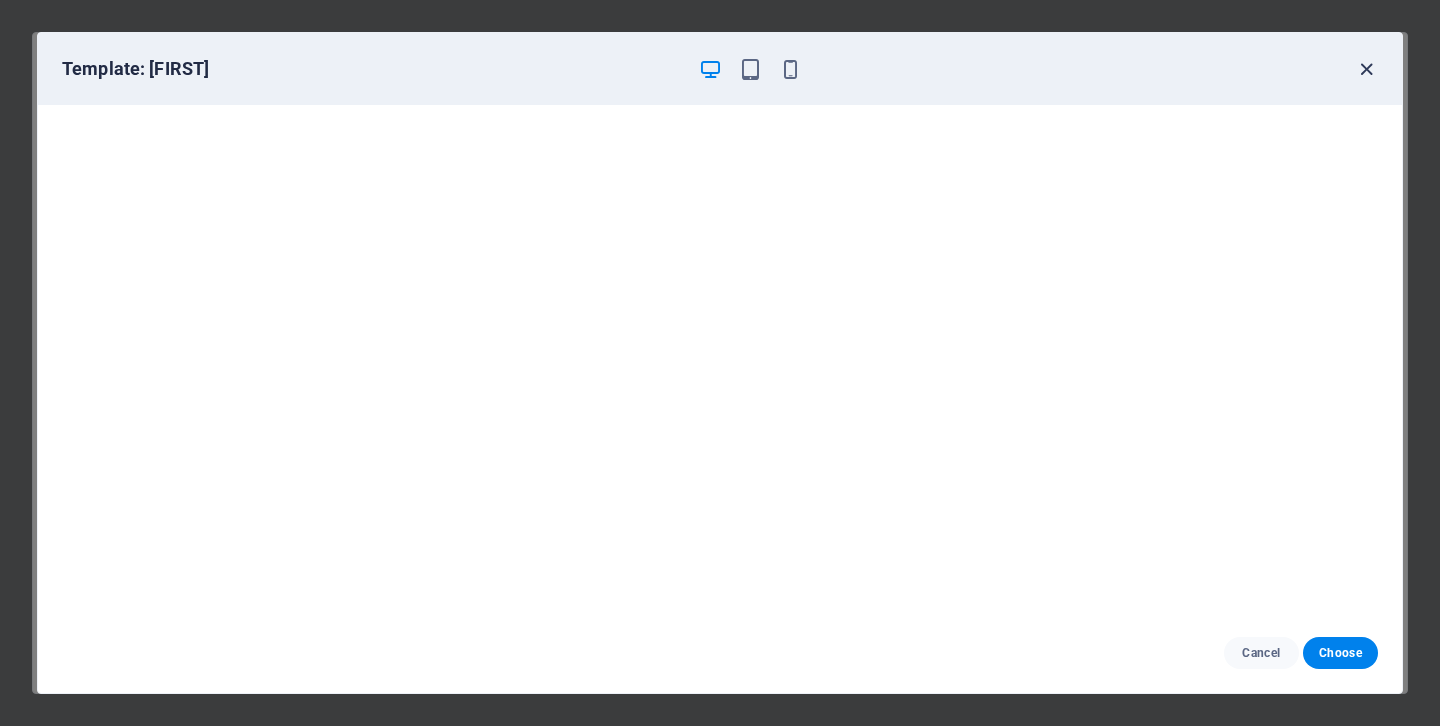 click at bounding box center (1366, 69) 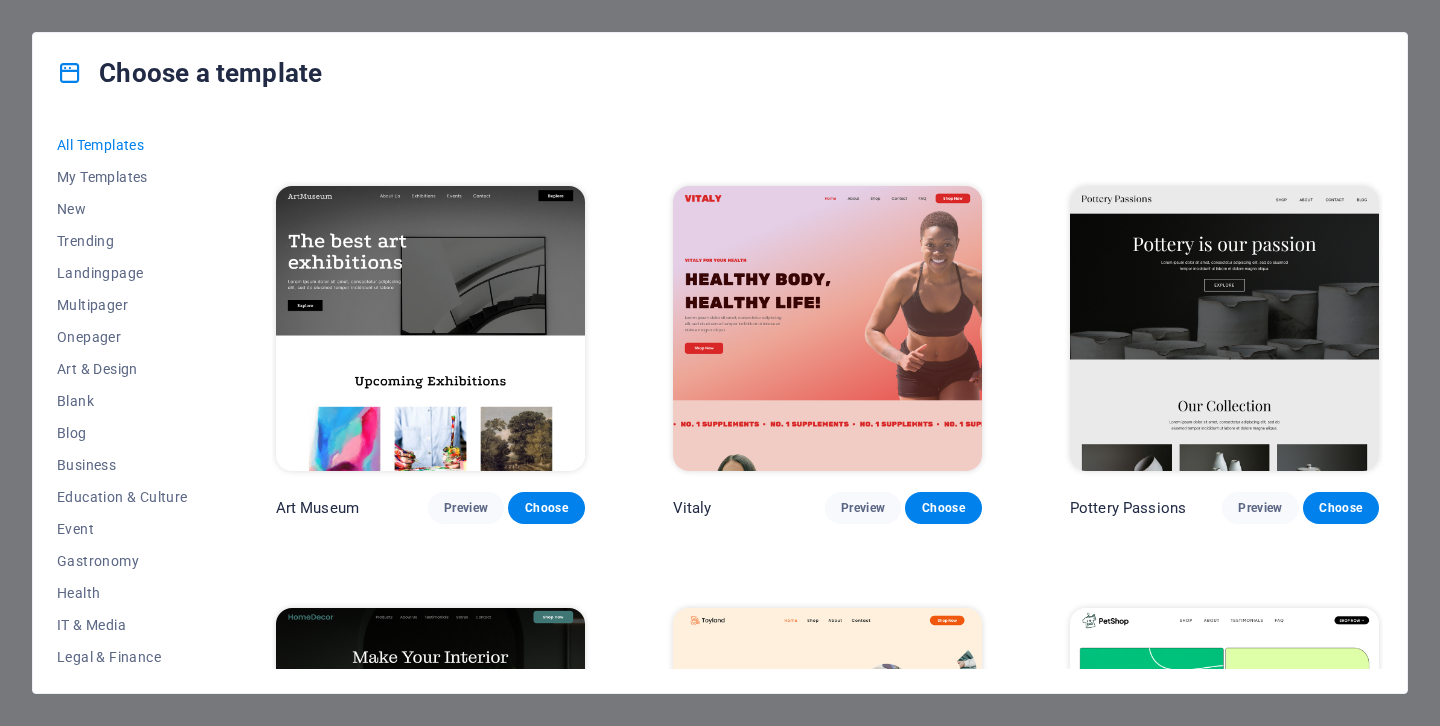 scroll, scrollTop: 372, scrollLeft: 0, axis: vertical 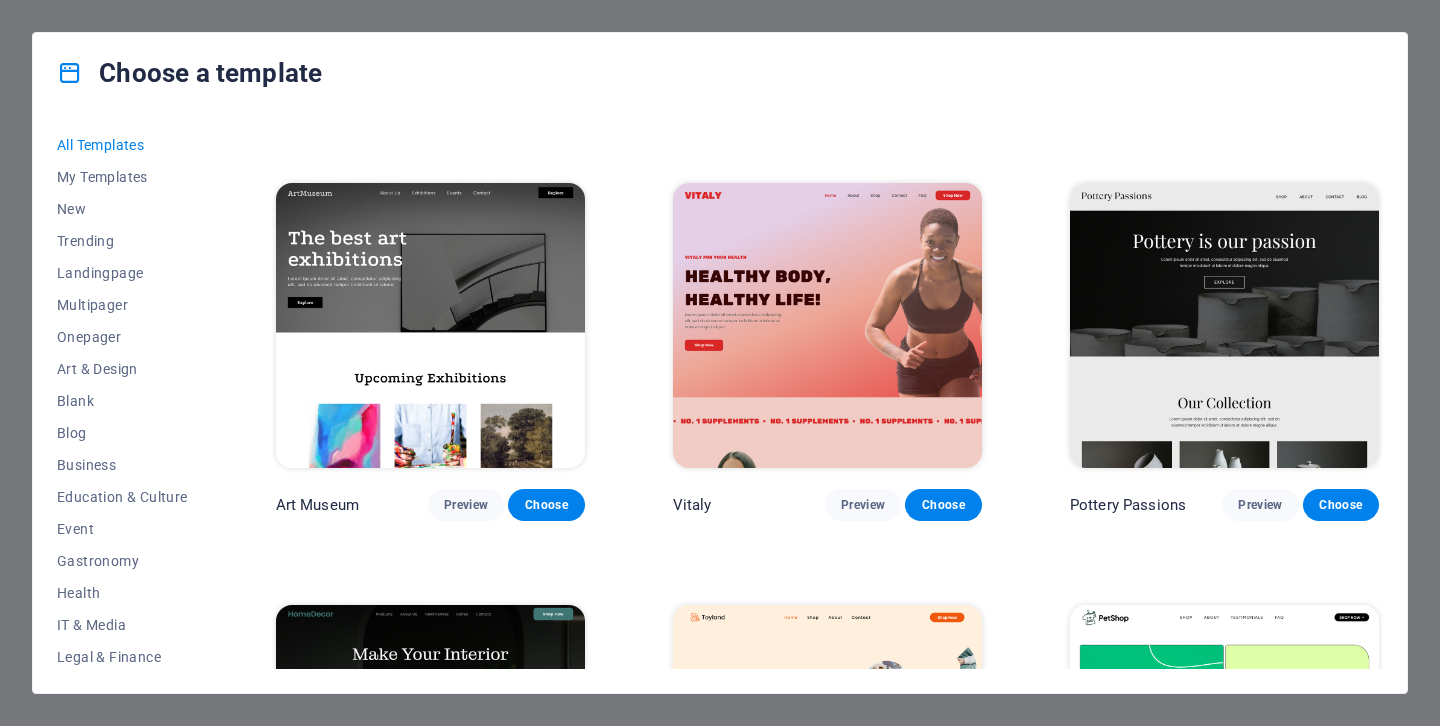 click at bounding box center [1224, 325] 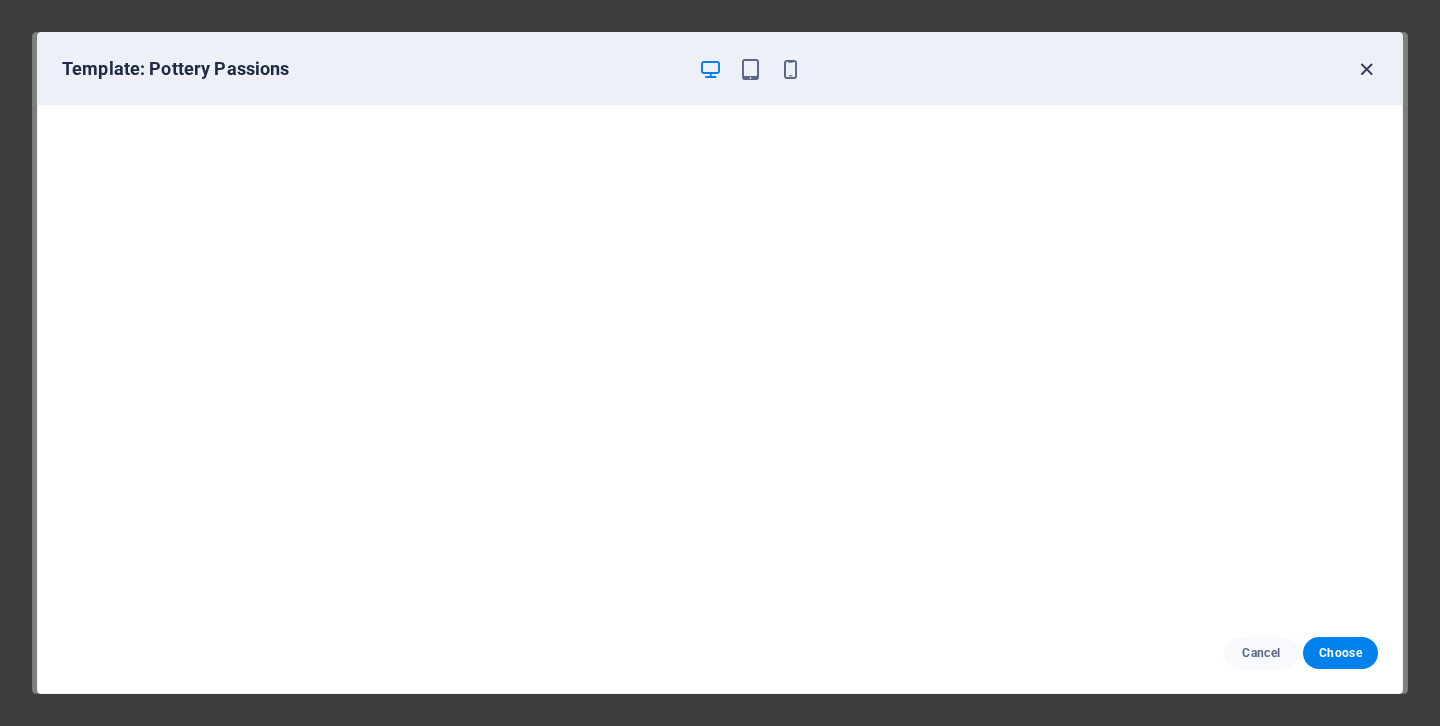 click at bounding box center [1366, 69] 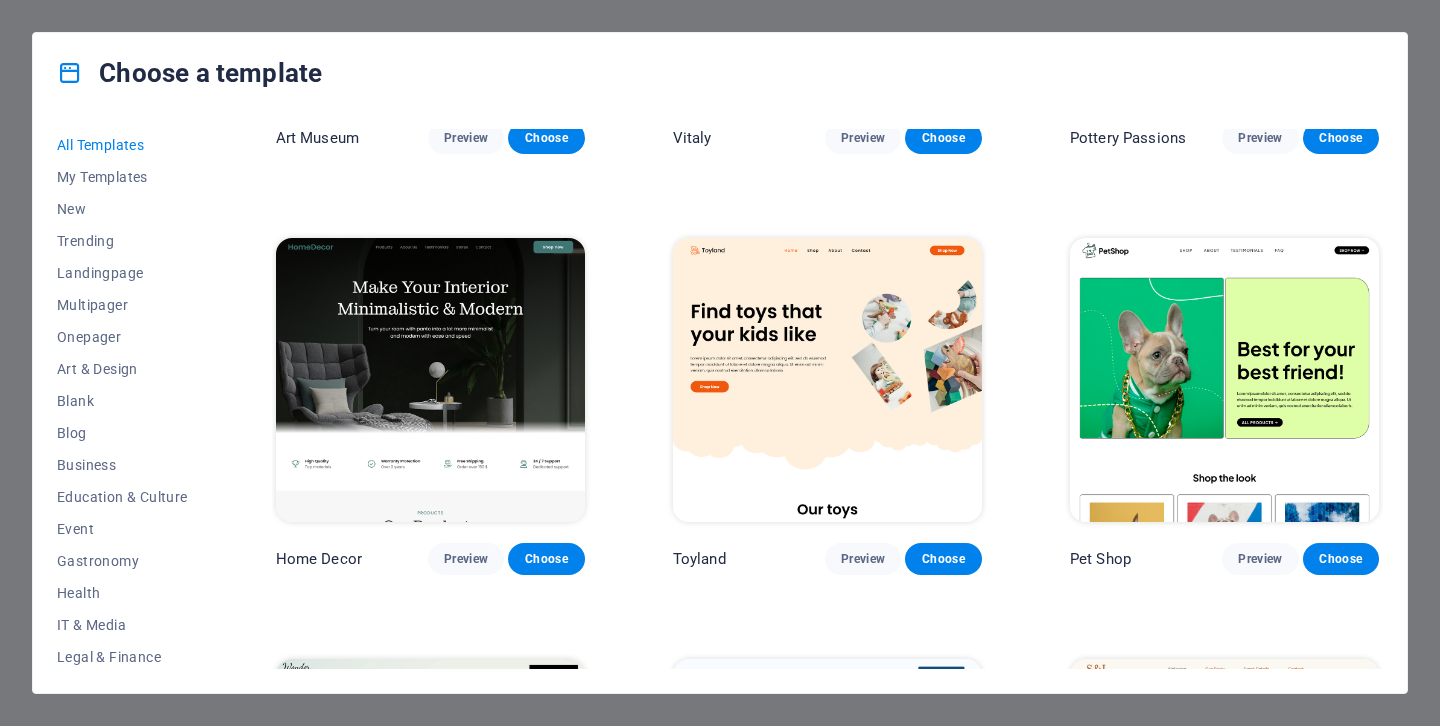scroll, scrollTop: 740, scrollLeft: 0, axis: vertical 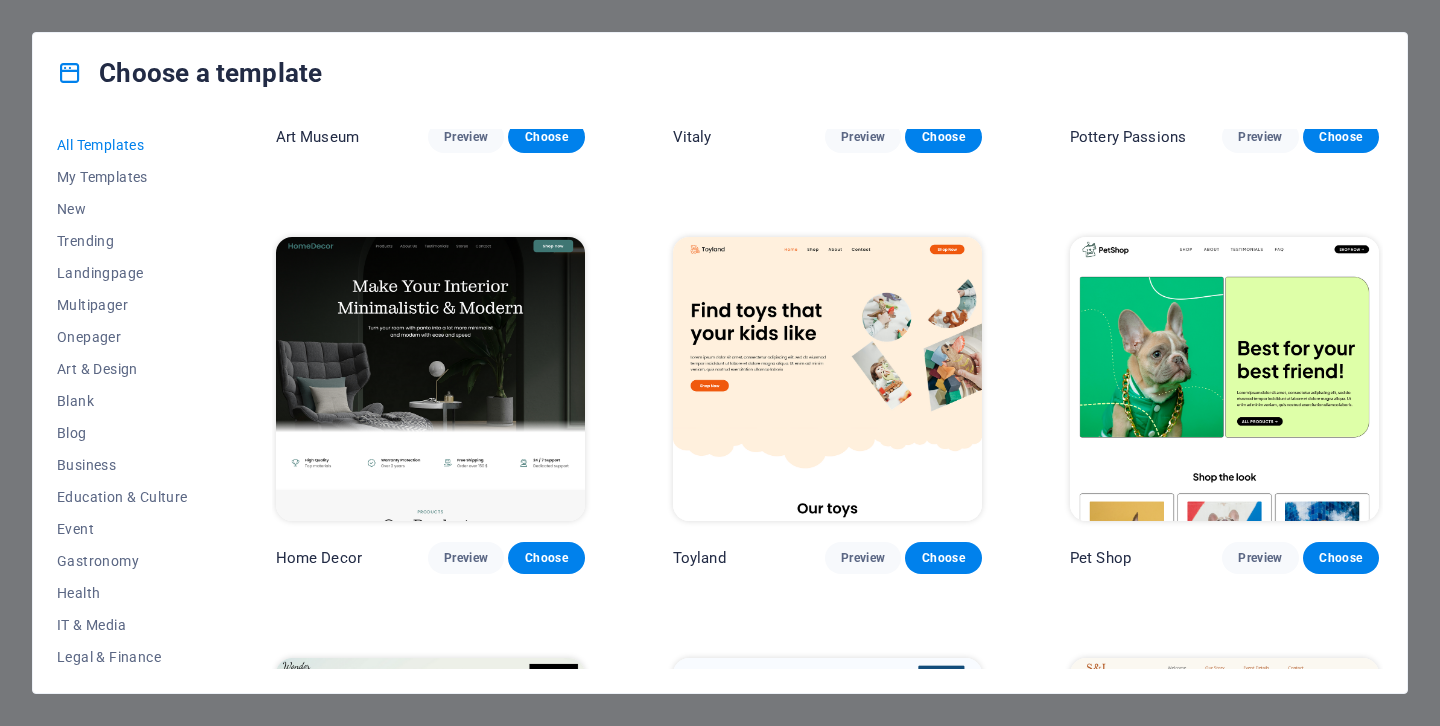 click at bounding box center [430, 379] 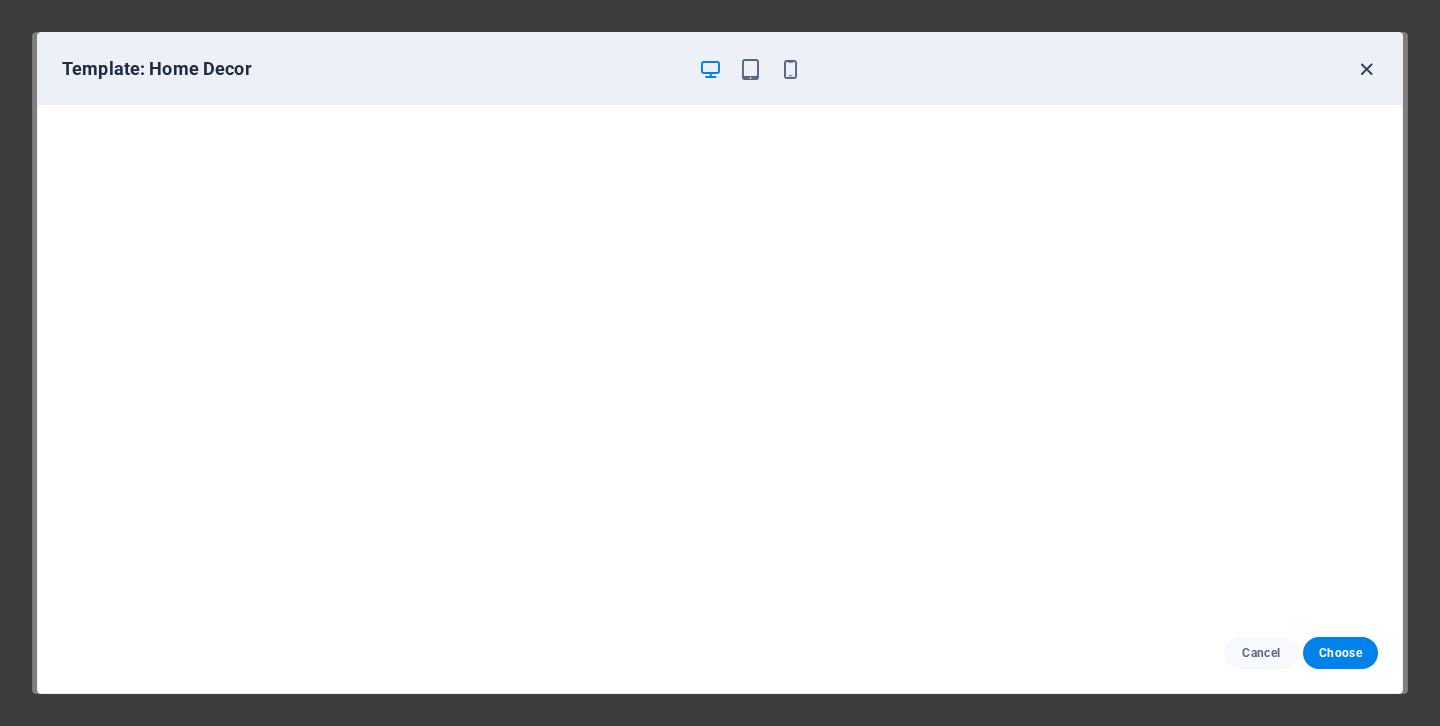 click at bounding box center [1366, 69] 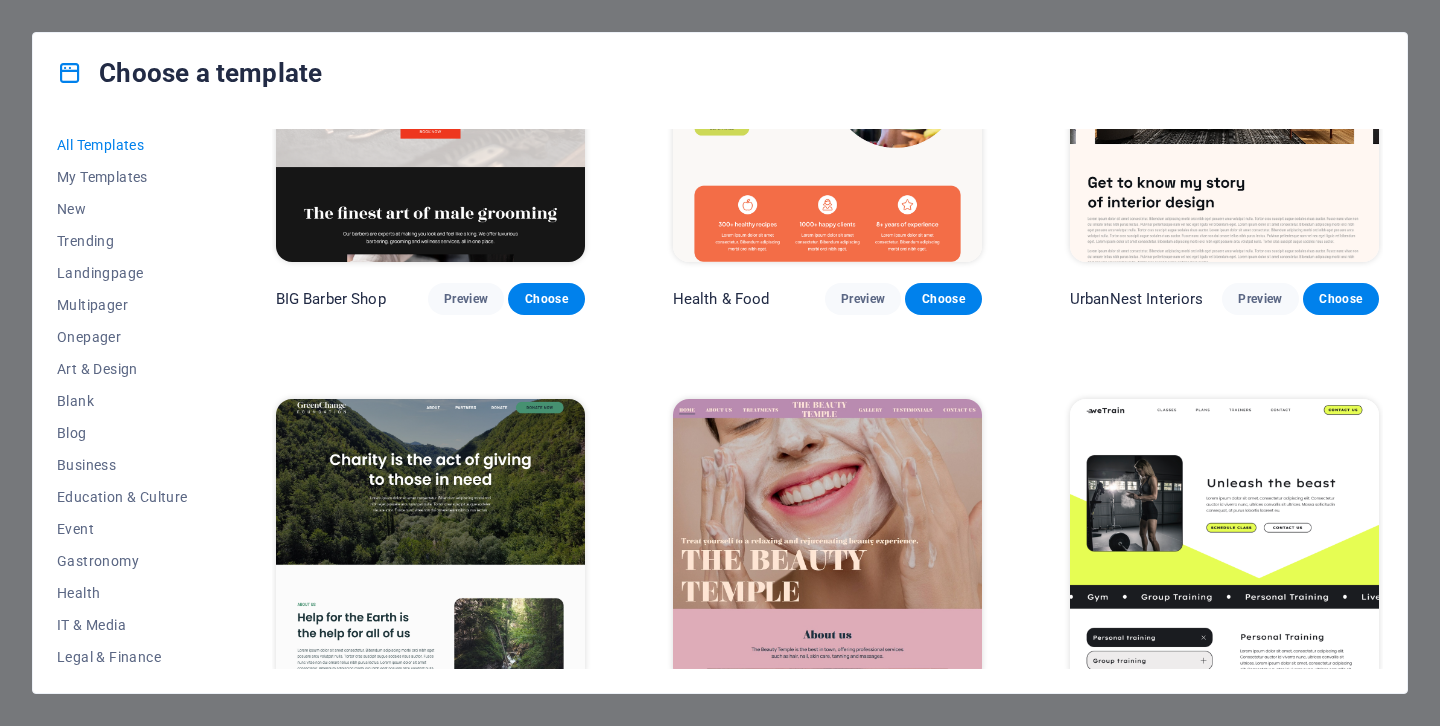 scroll, scrollTop: 2766, scrollLeft: 0, axis: vertical 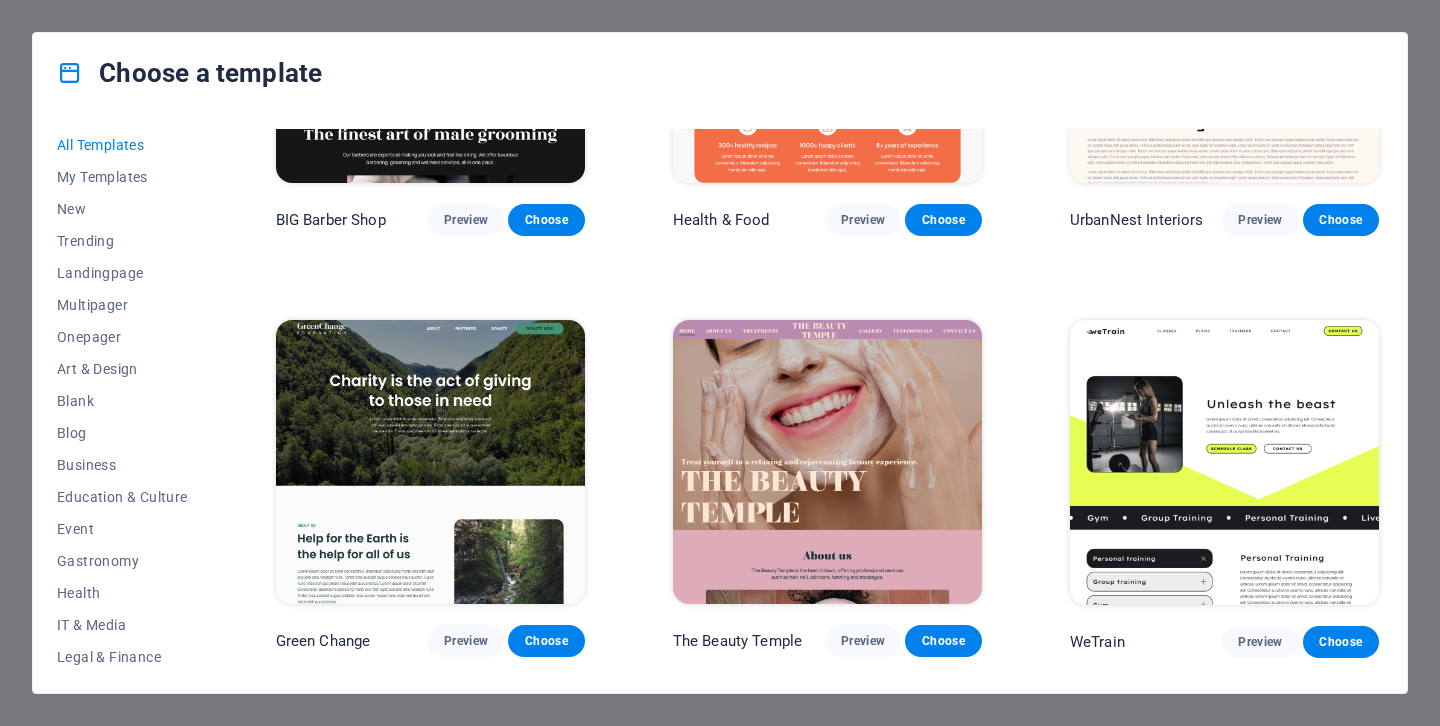 click at bounding box center [827, 462] 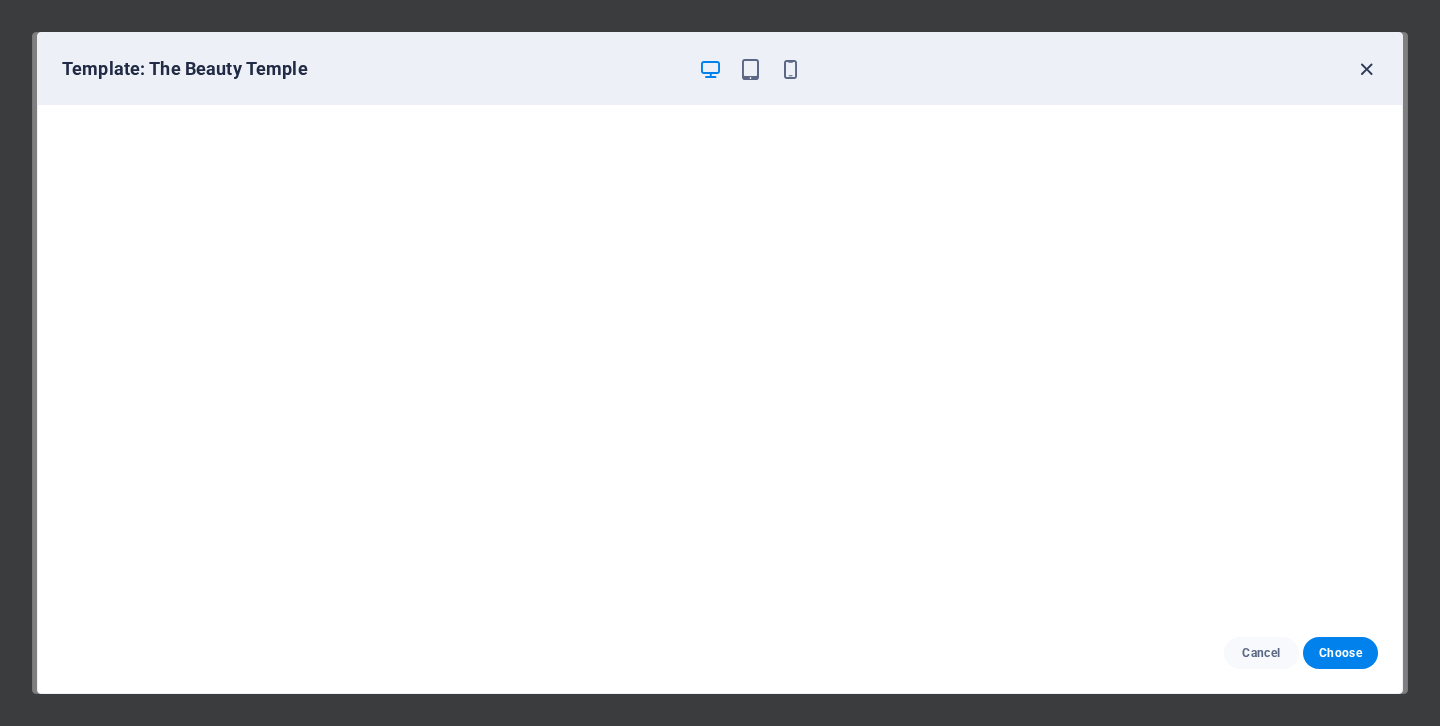 click at bounding box center (1366, 69) 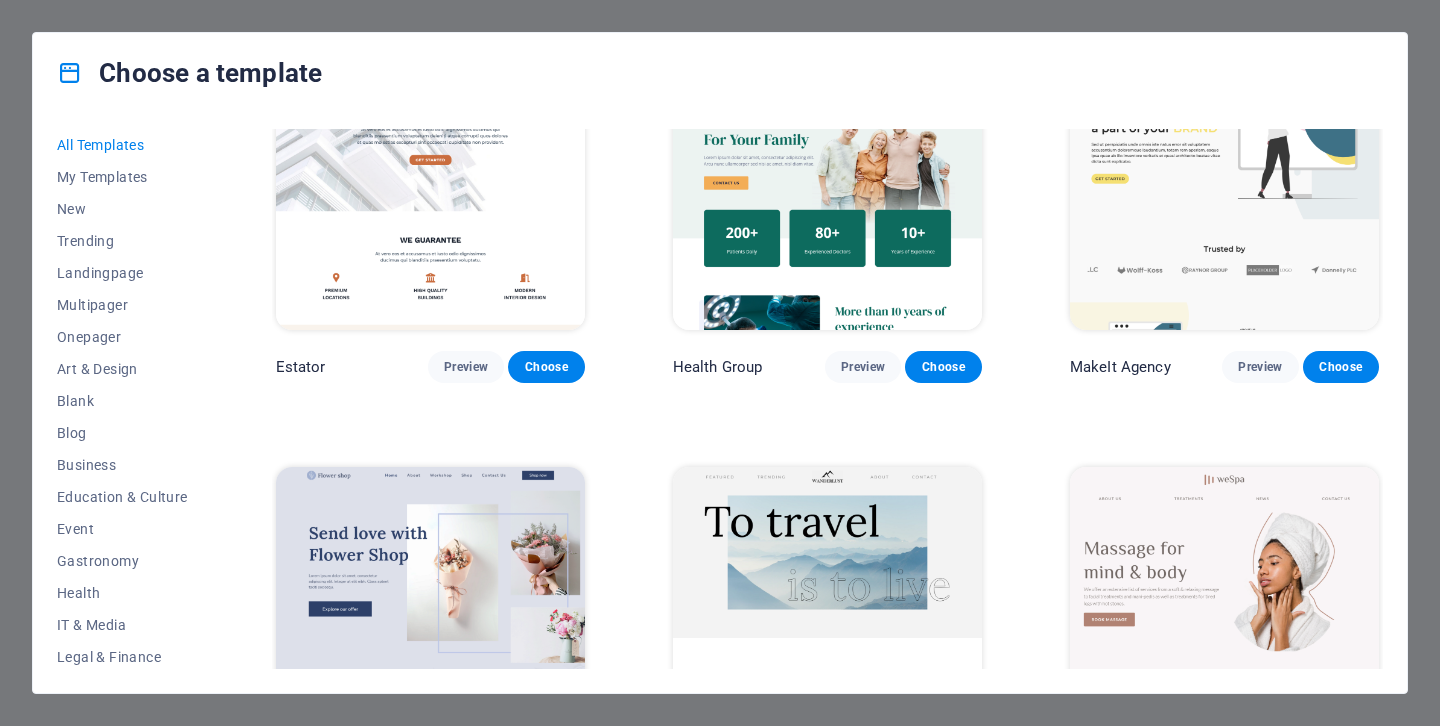 scroll, scrollTop: 4719, scrollLeft: 0, axis: vertical 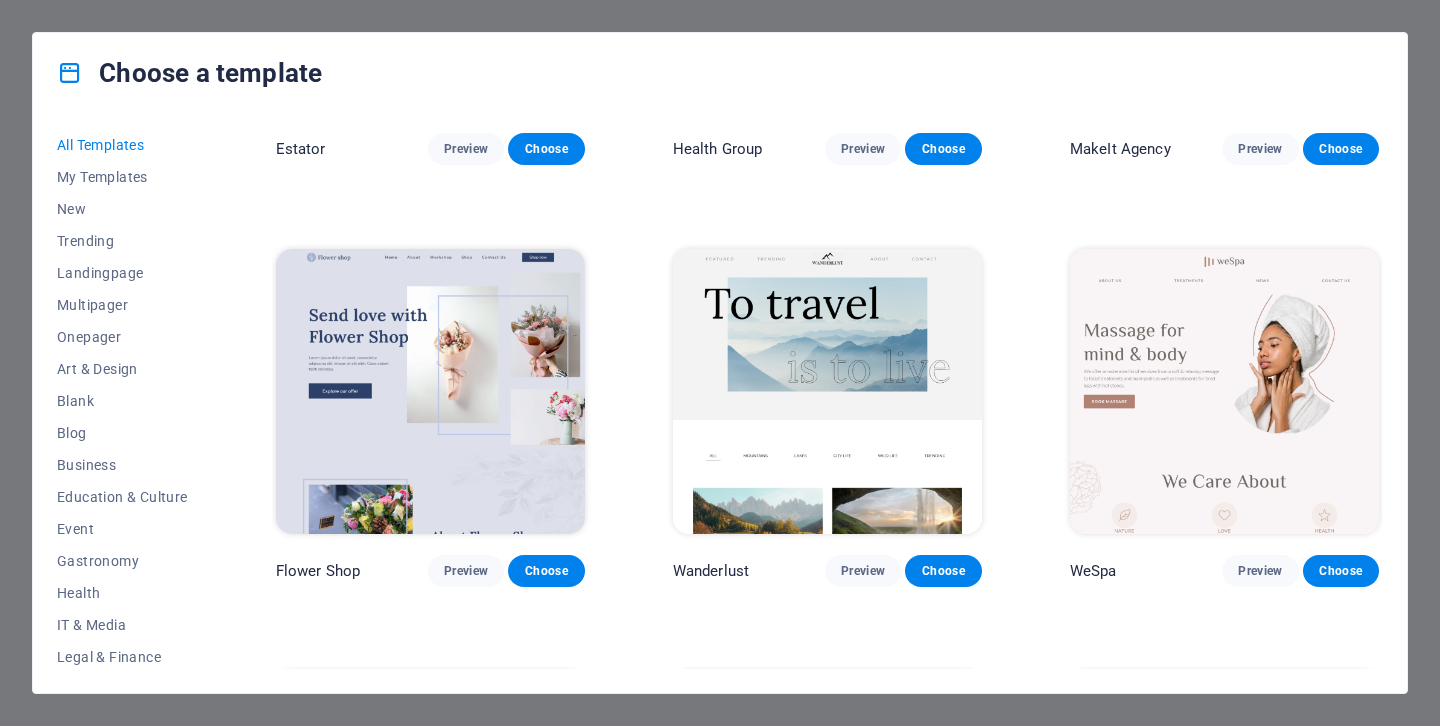 click at bounding box center [430, 391] 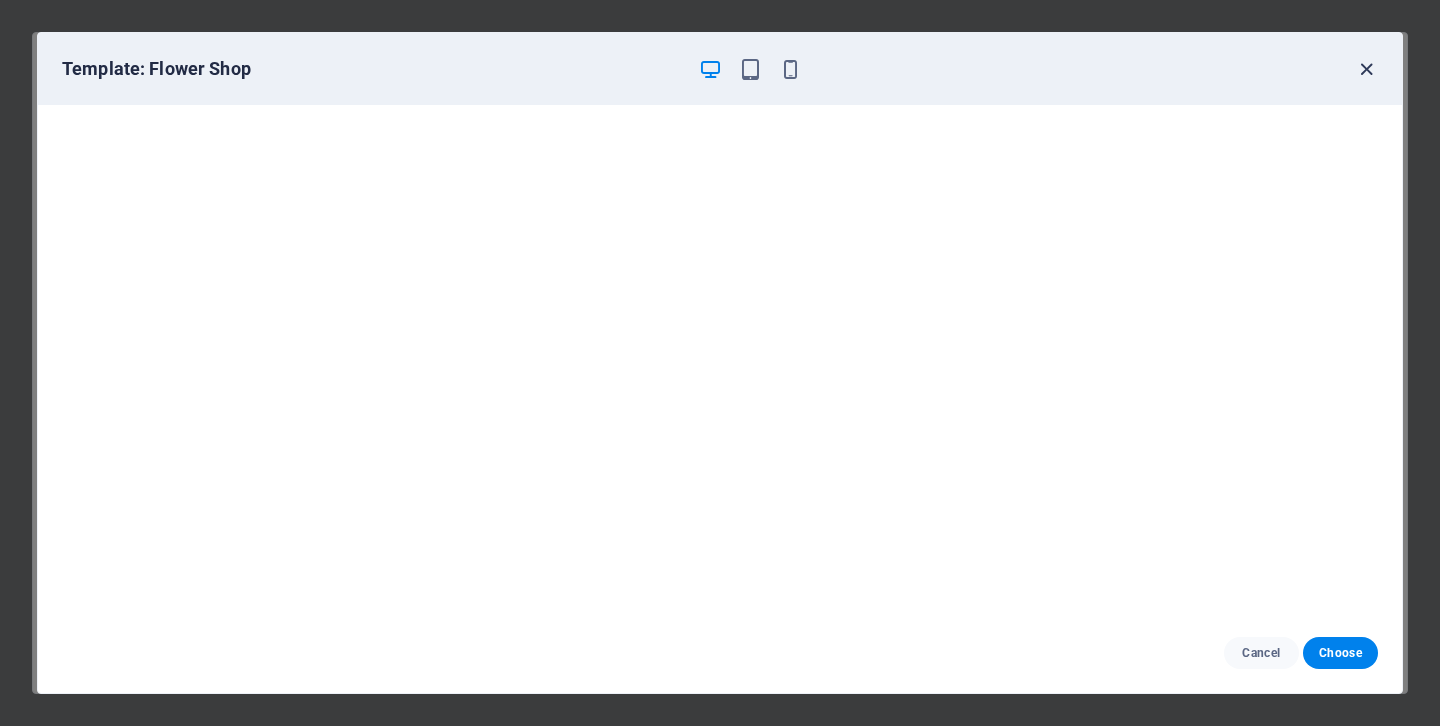 click at bounding box center (1366, 69) 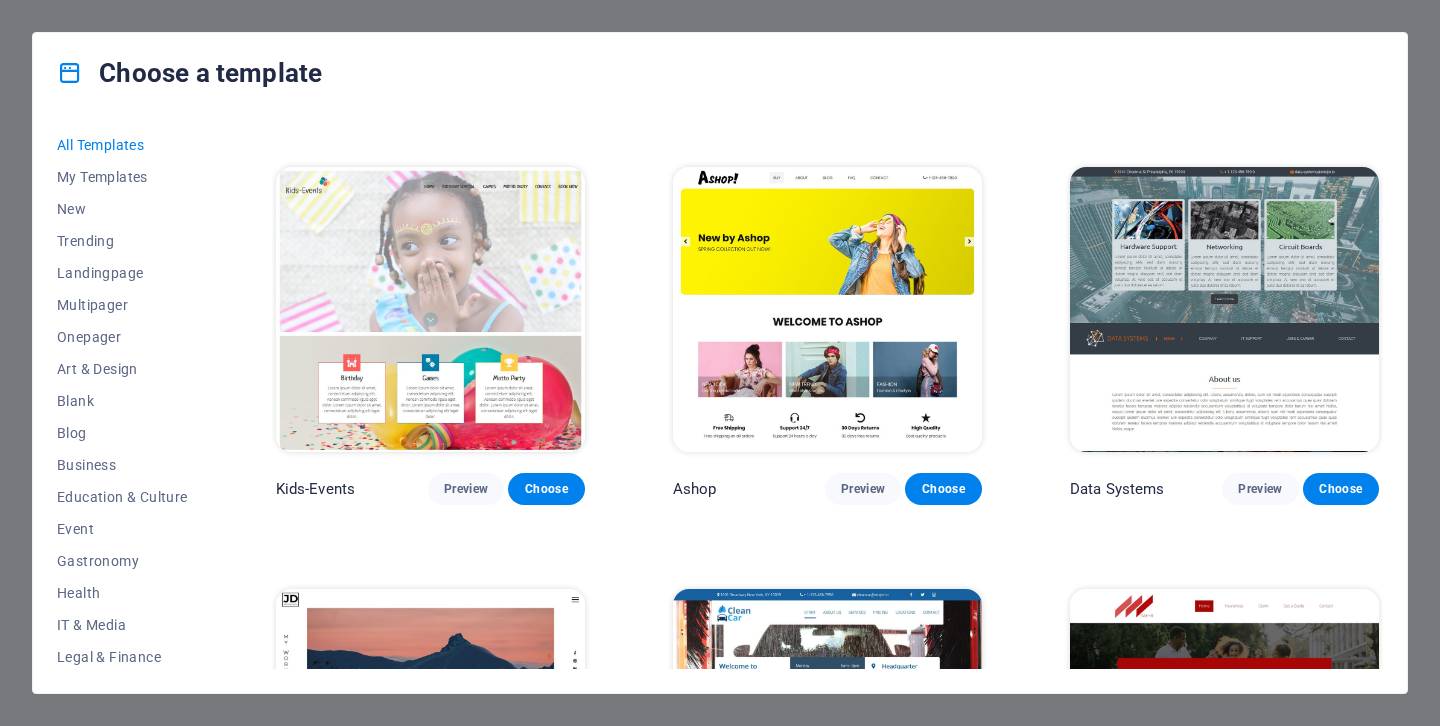scroll, scrollTop: 8405, scrollLeft: 0, axis: vertical 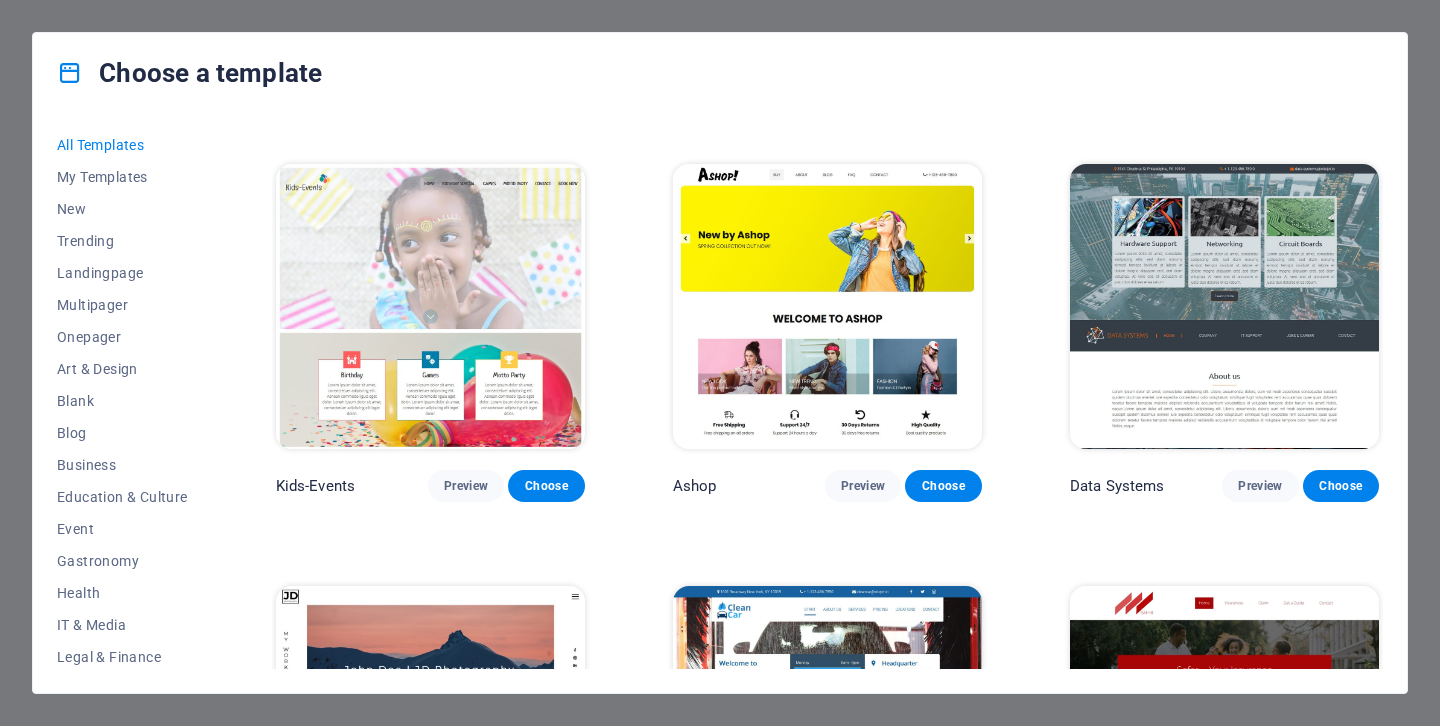 click at bounding box center [827, 306] 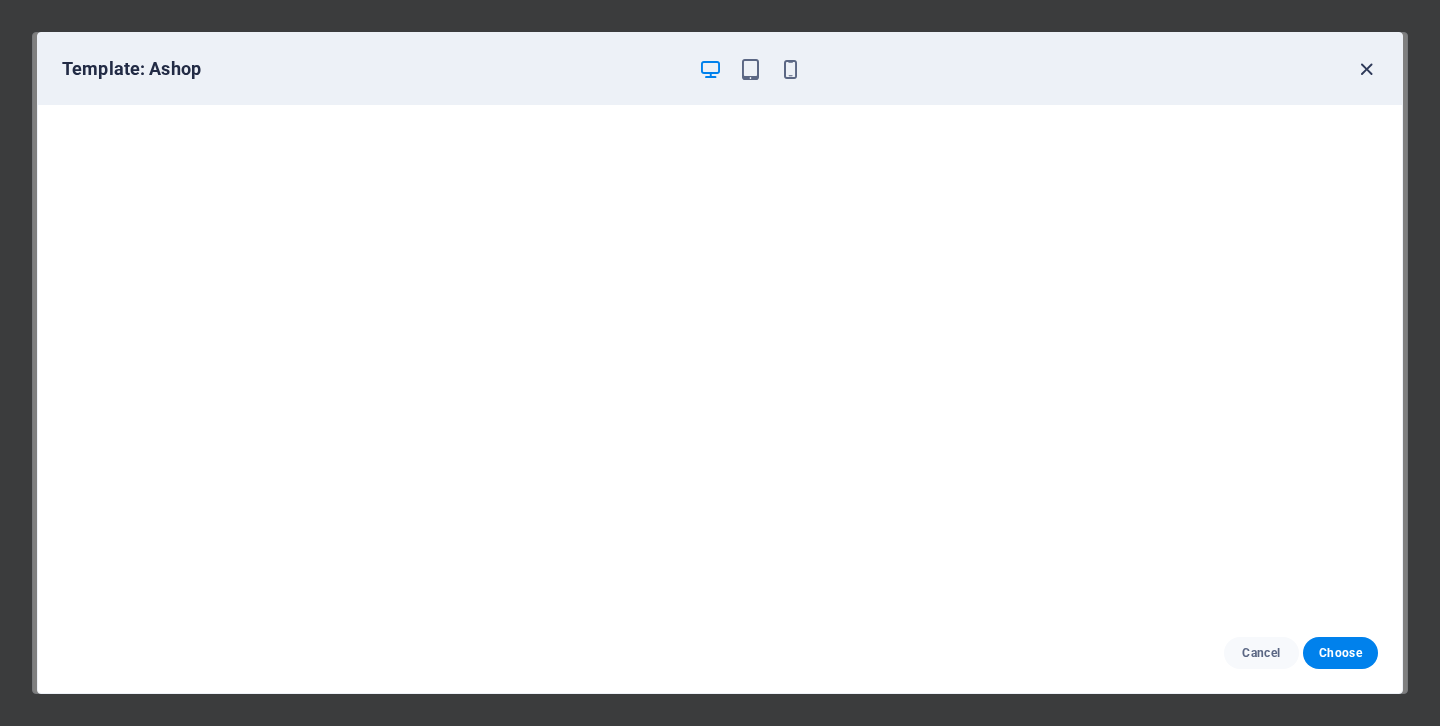 click at bounding box center (1366, 69) 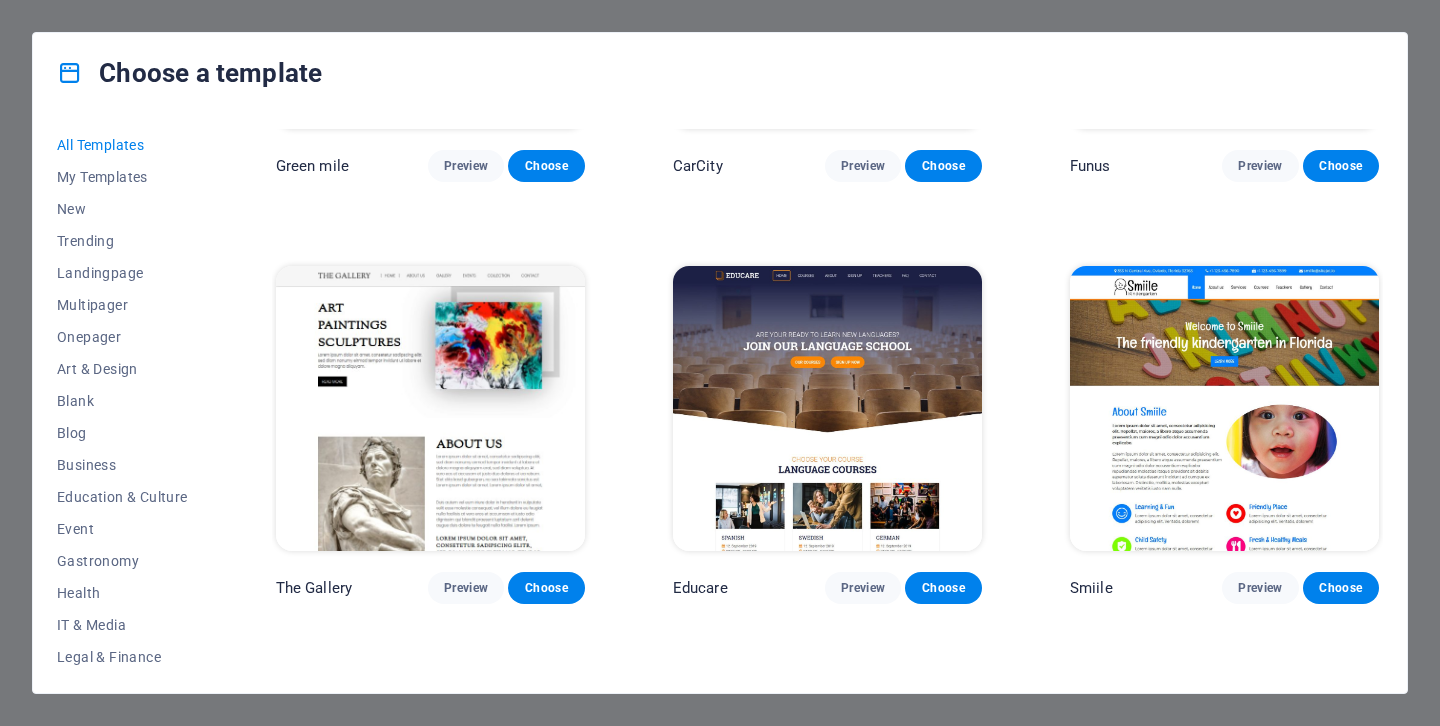 scroll, scrollTop: 13943, scrollLeft: 0, axis: vertical 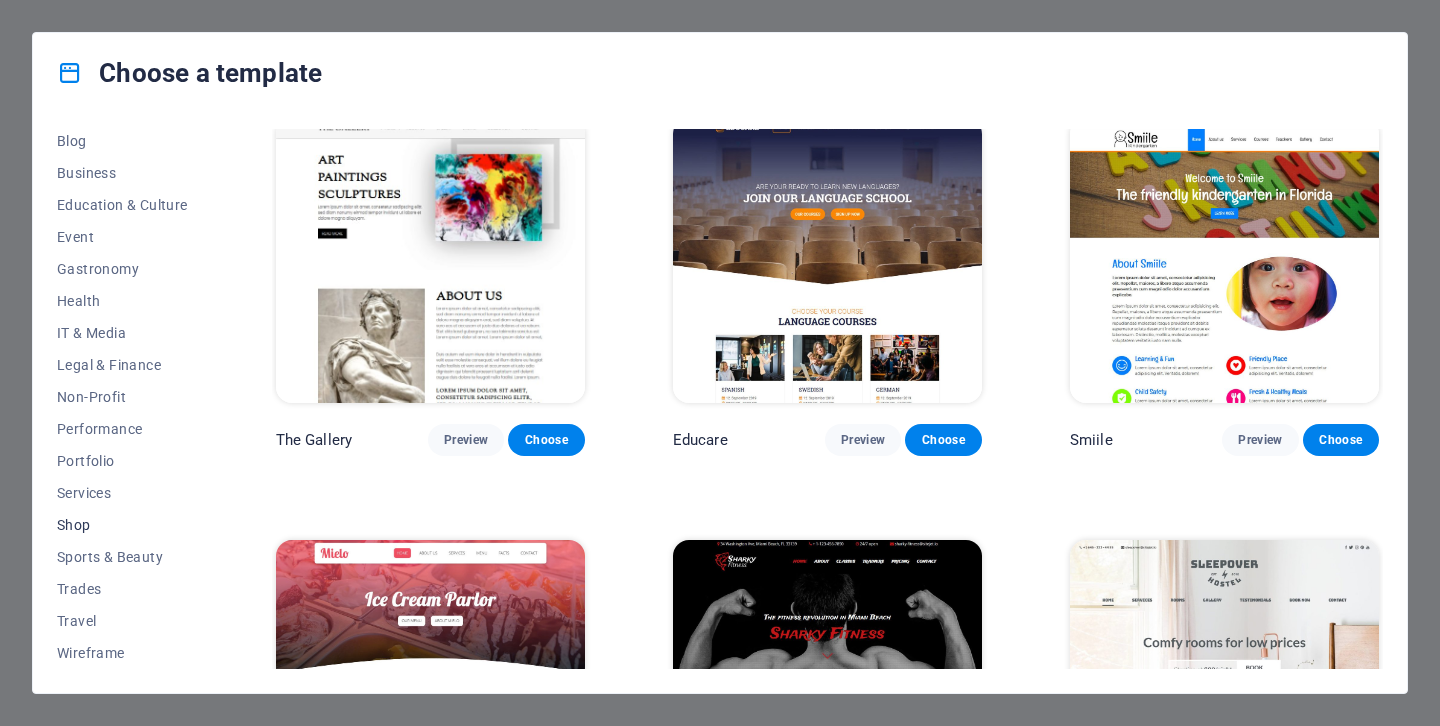 click on "Shop" at bounding box center (122, 525) 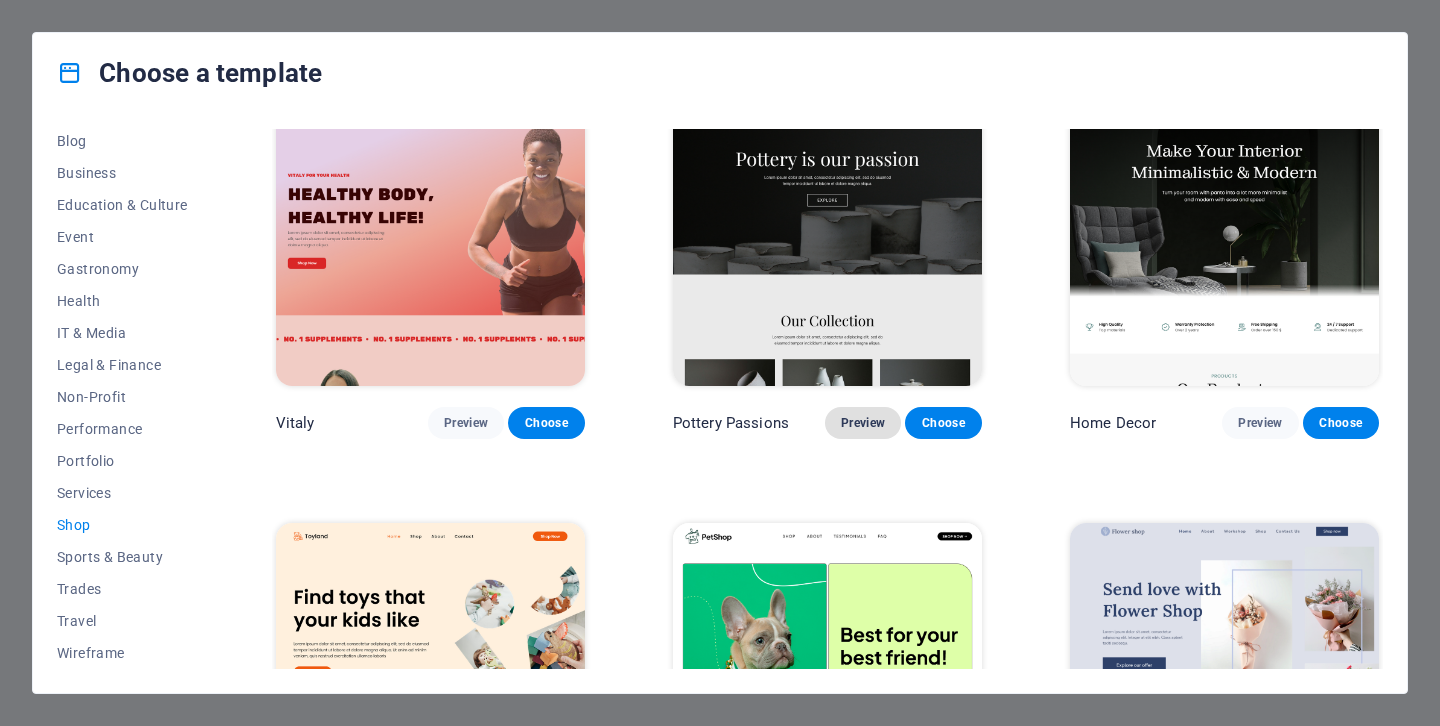 scroll, scrollTop: 26, scrollLeft: 0, axis: vertical 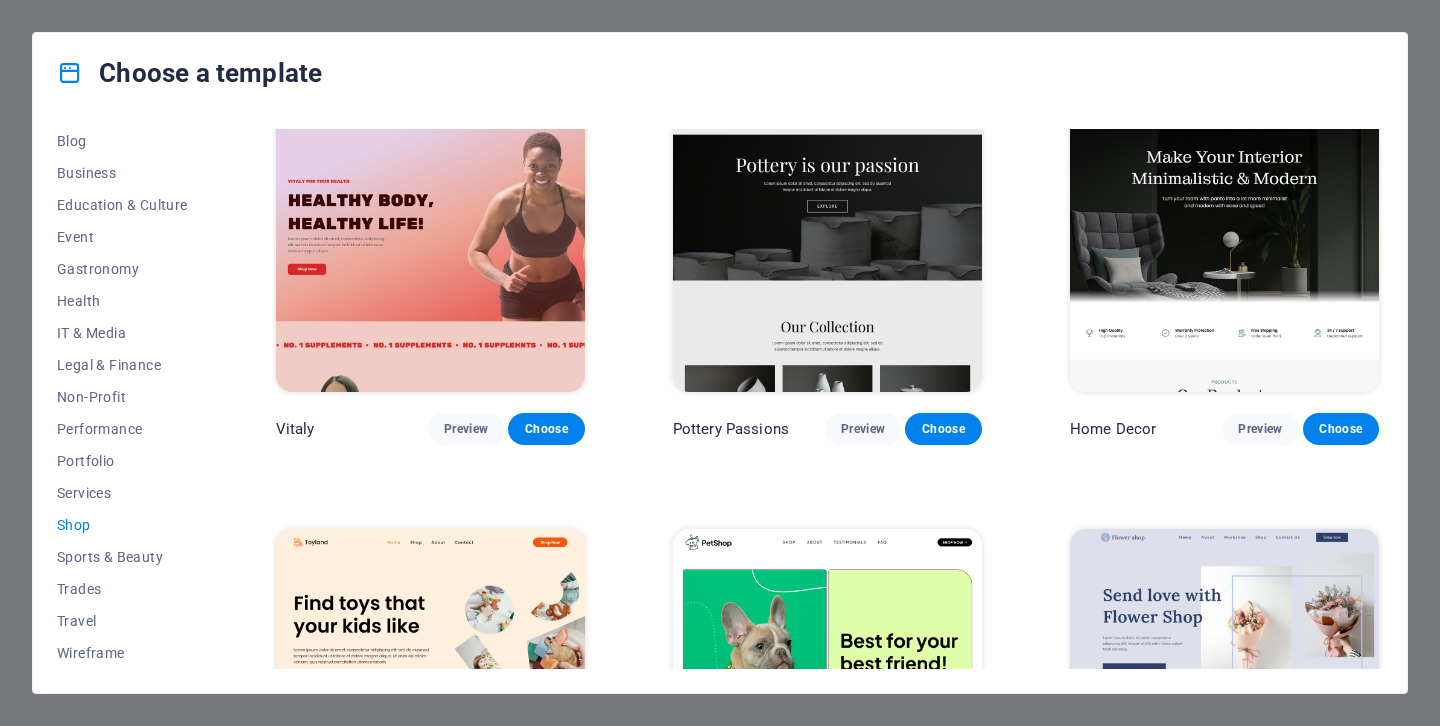 click at bounding box center [430, 249] 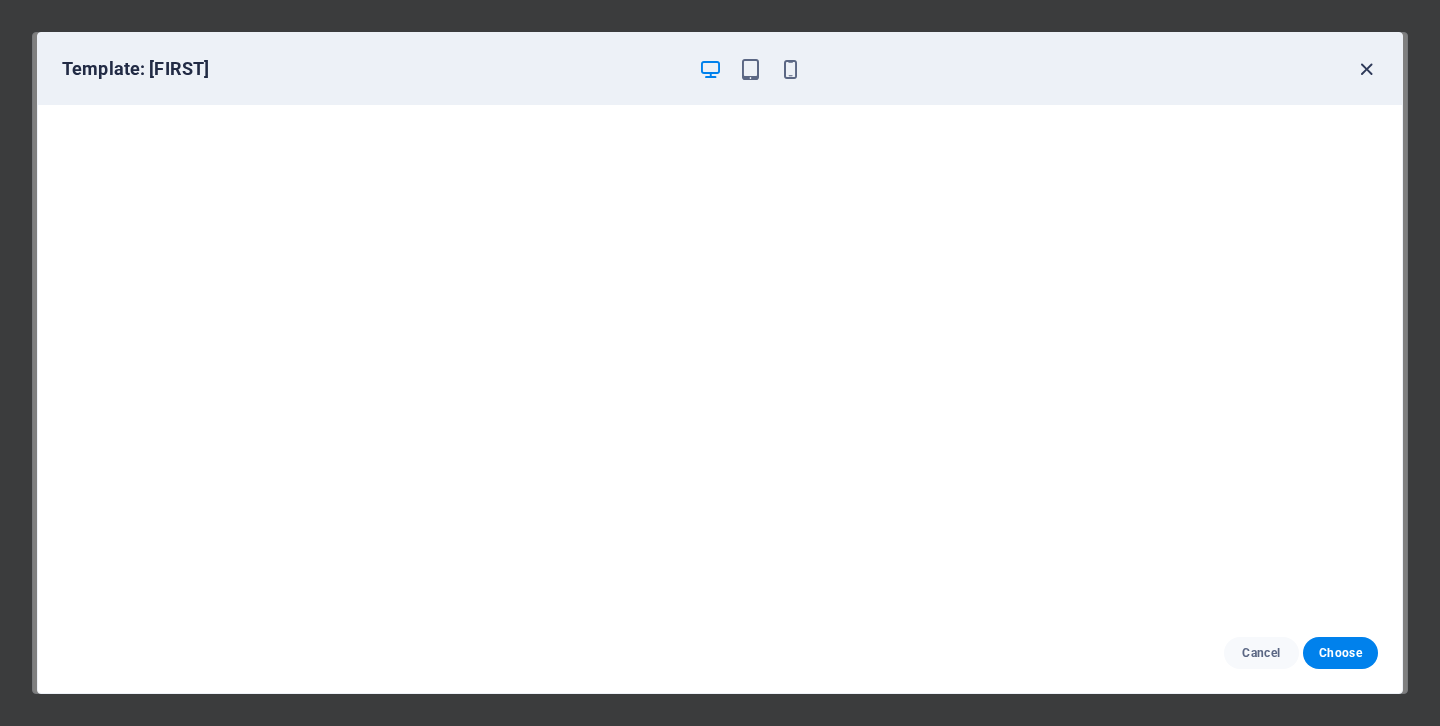 click at bounding box center (1366, 69) 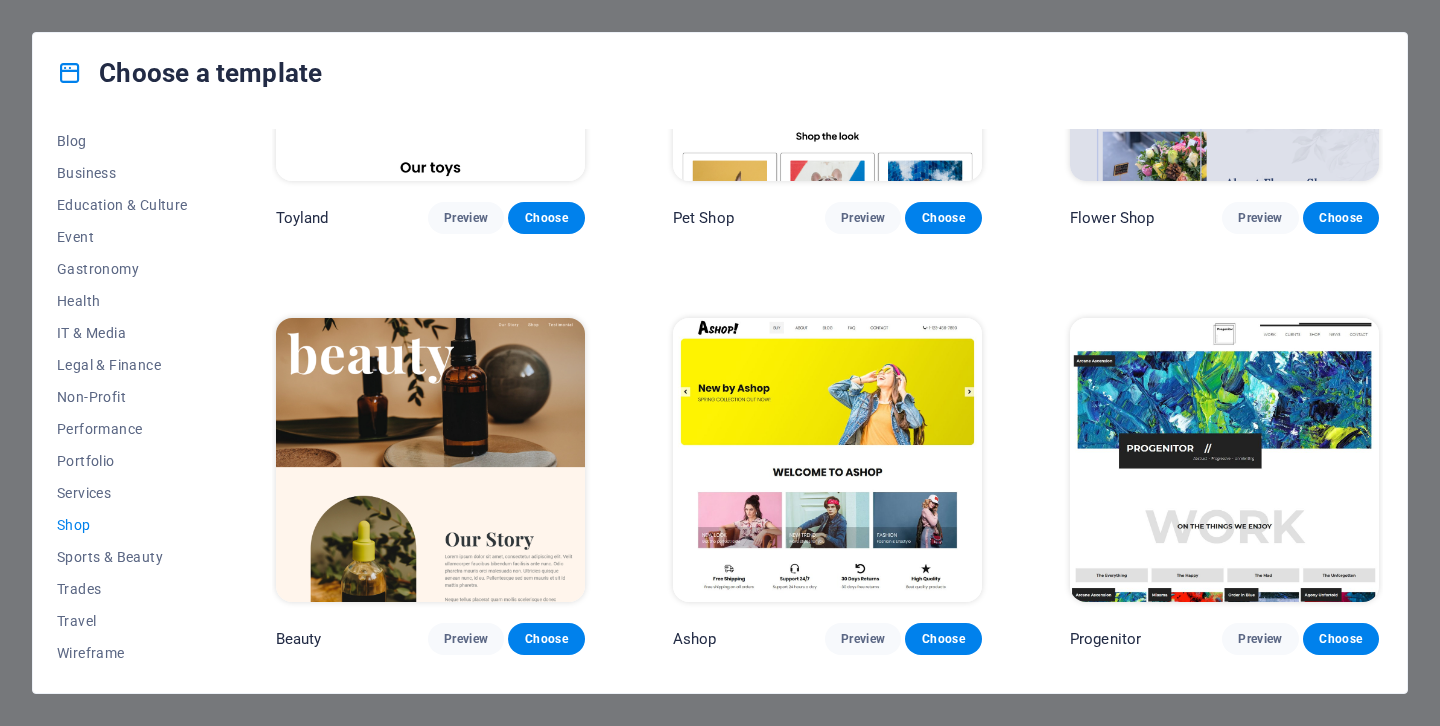 scroll, scrollTop: 658, scrollLeft: 0, axis: vertical 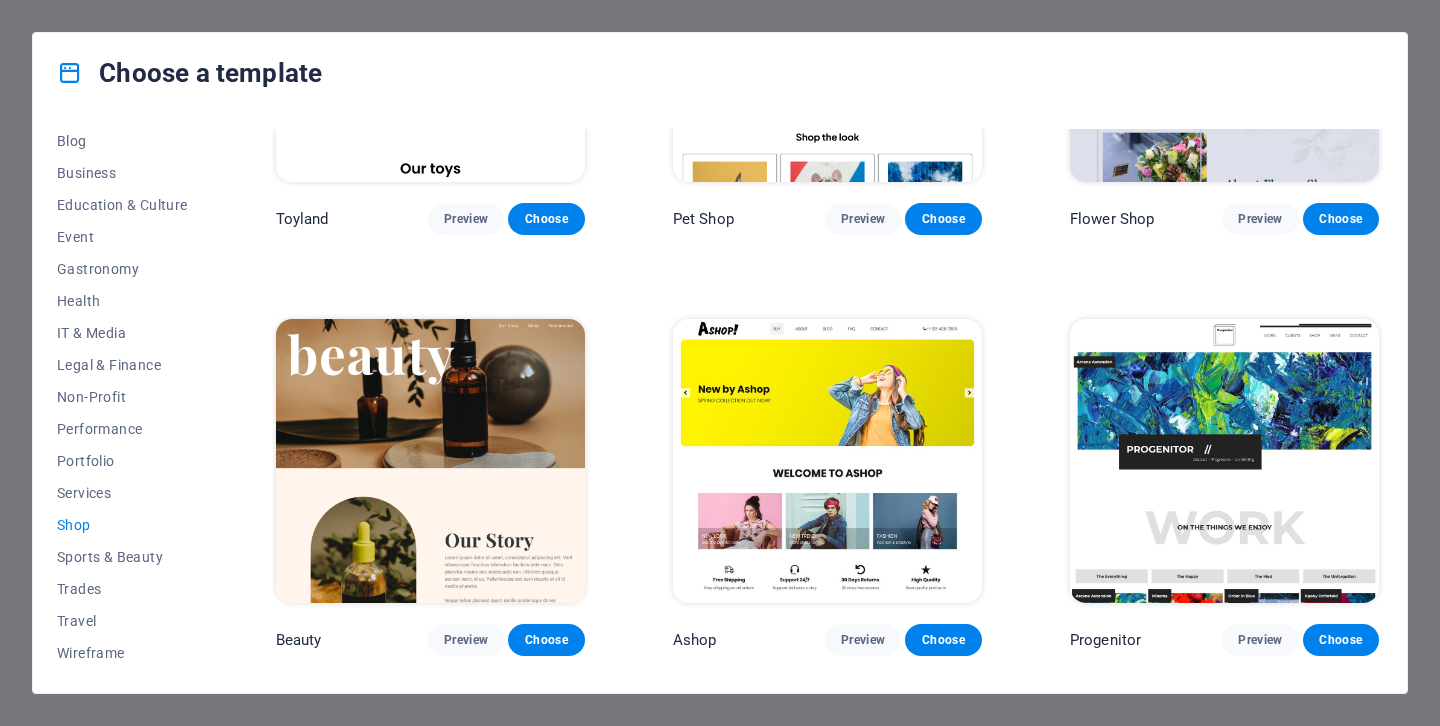 click at bounding box center (430, 461) 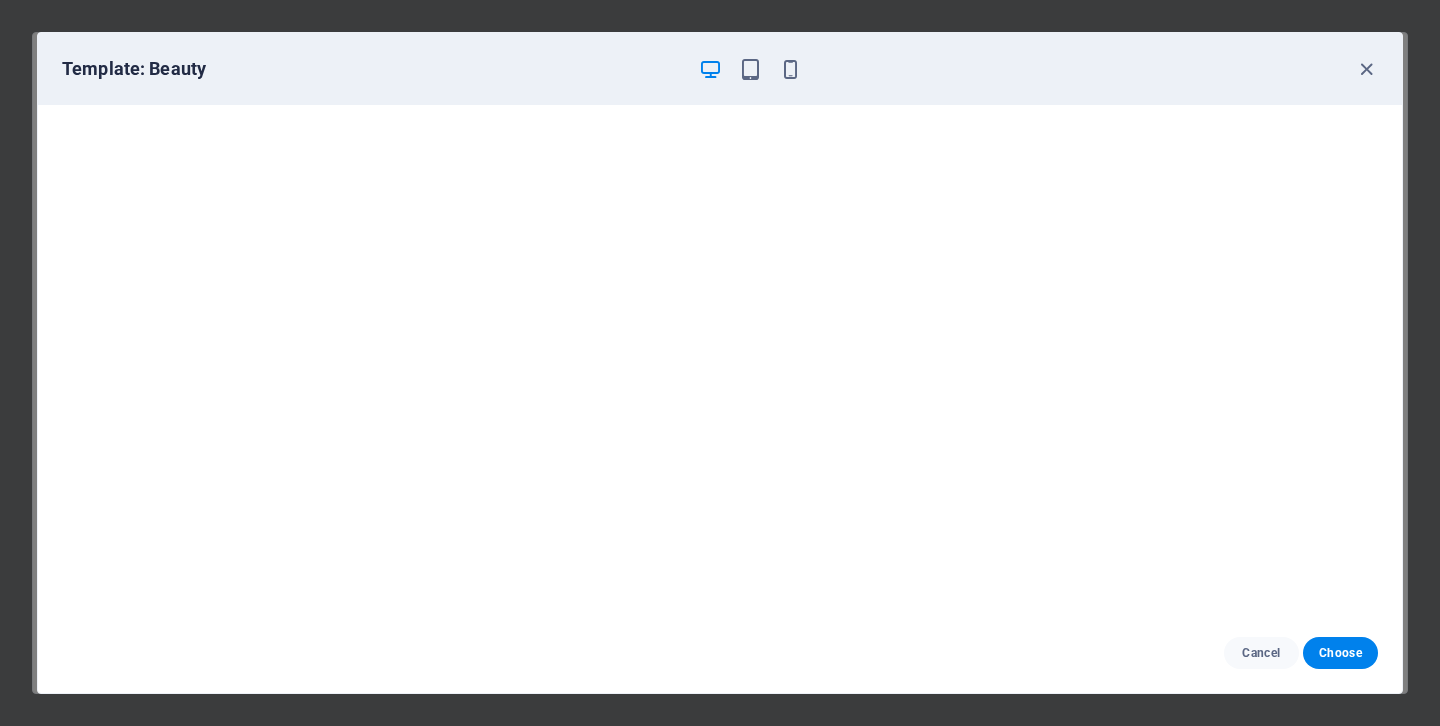 scroll, scrollTop: 4, scrollLeft: 0, axis: vertical 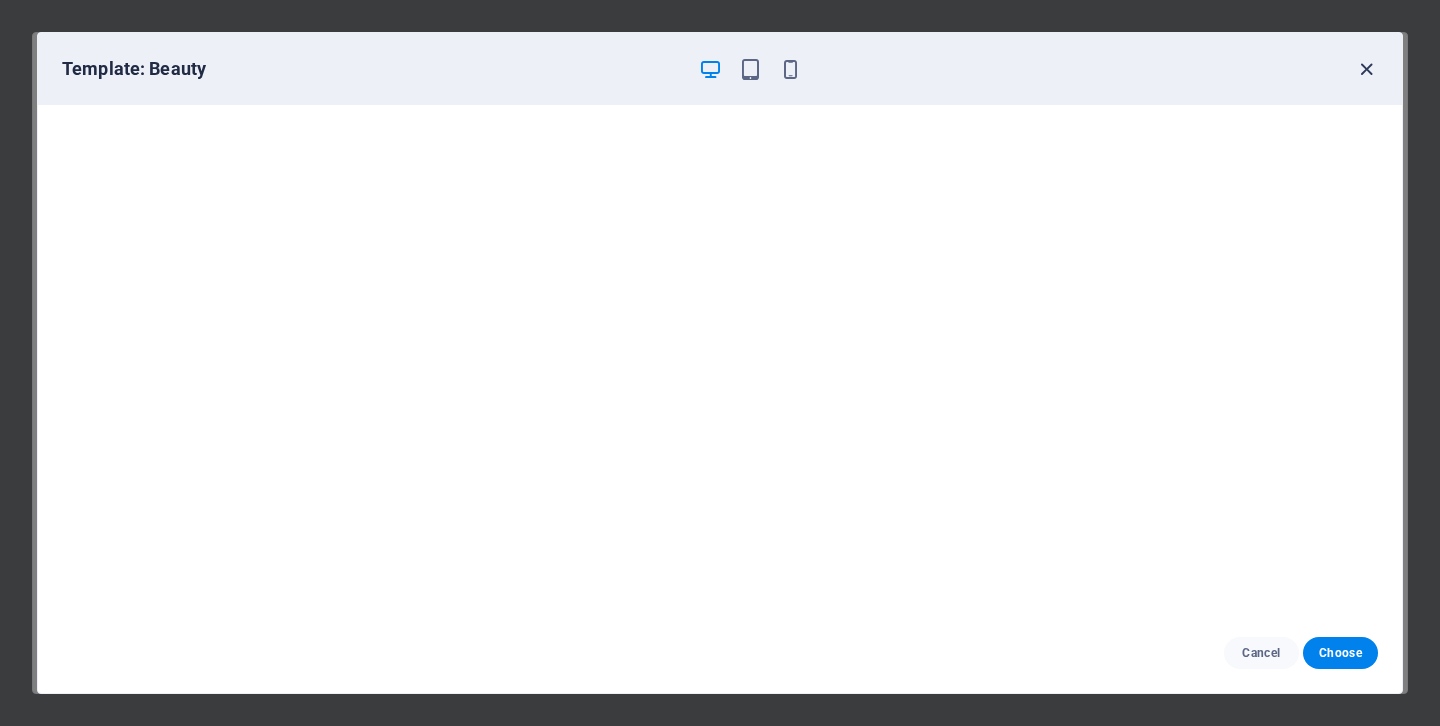click at bounding box center (1366, 69) 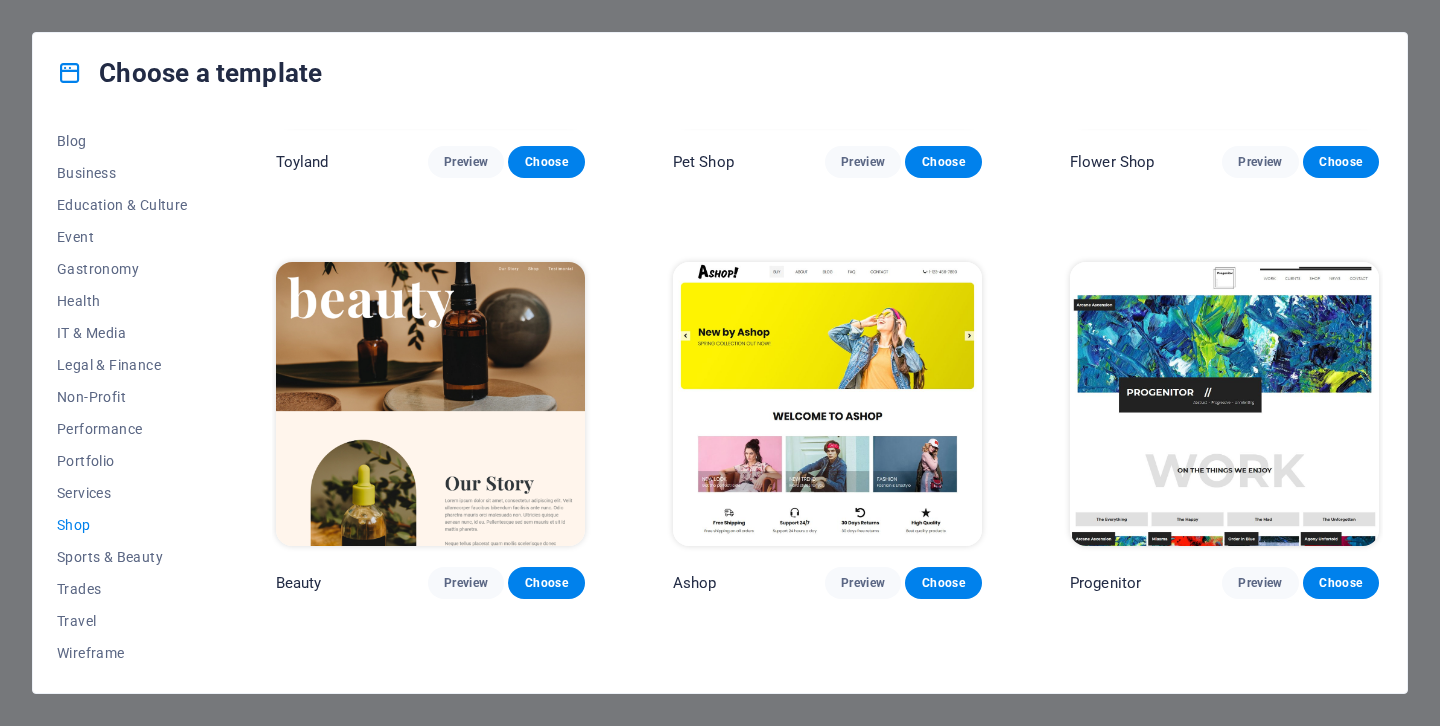 scroll, scrollTop: 711, scrollLeft: 0, axis: vertical 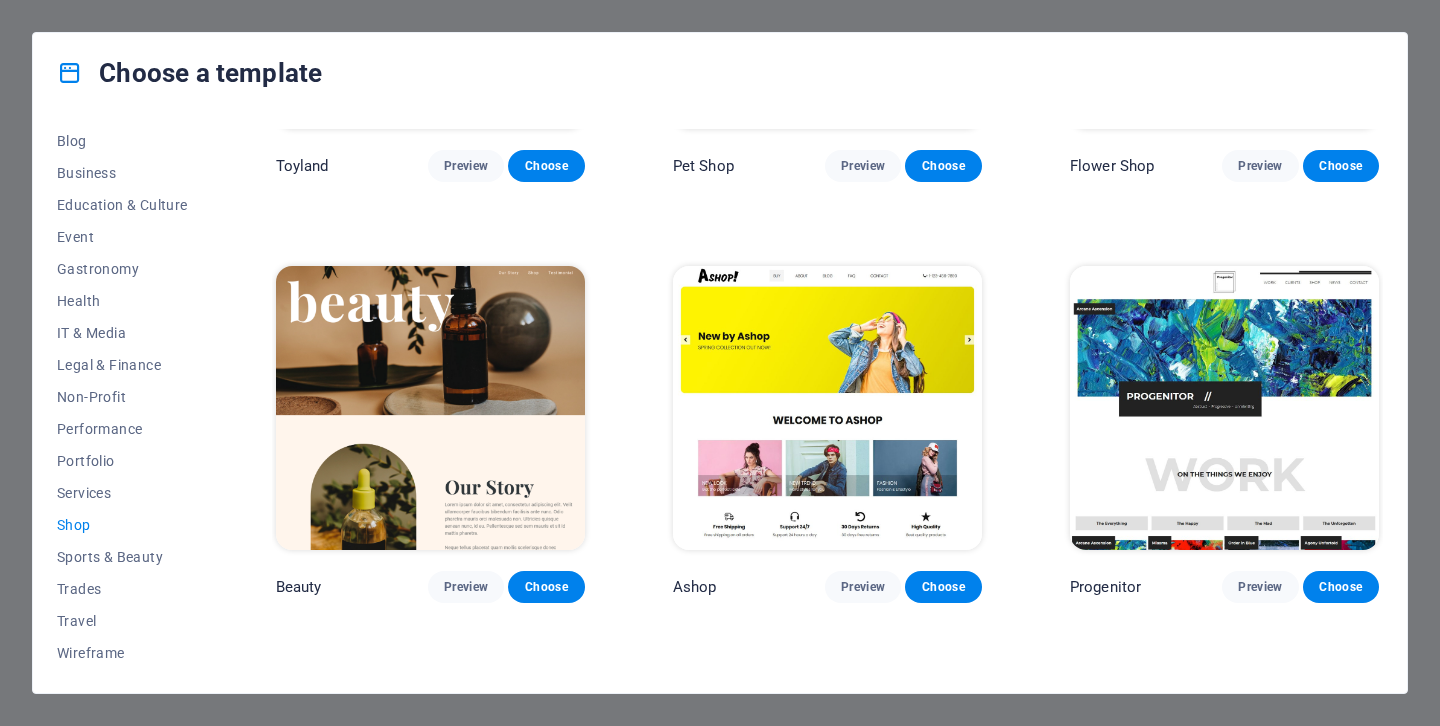 click at bounding box center (827, 408) 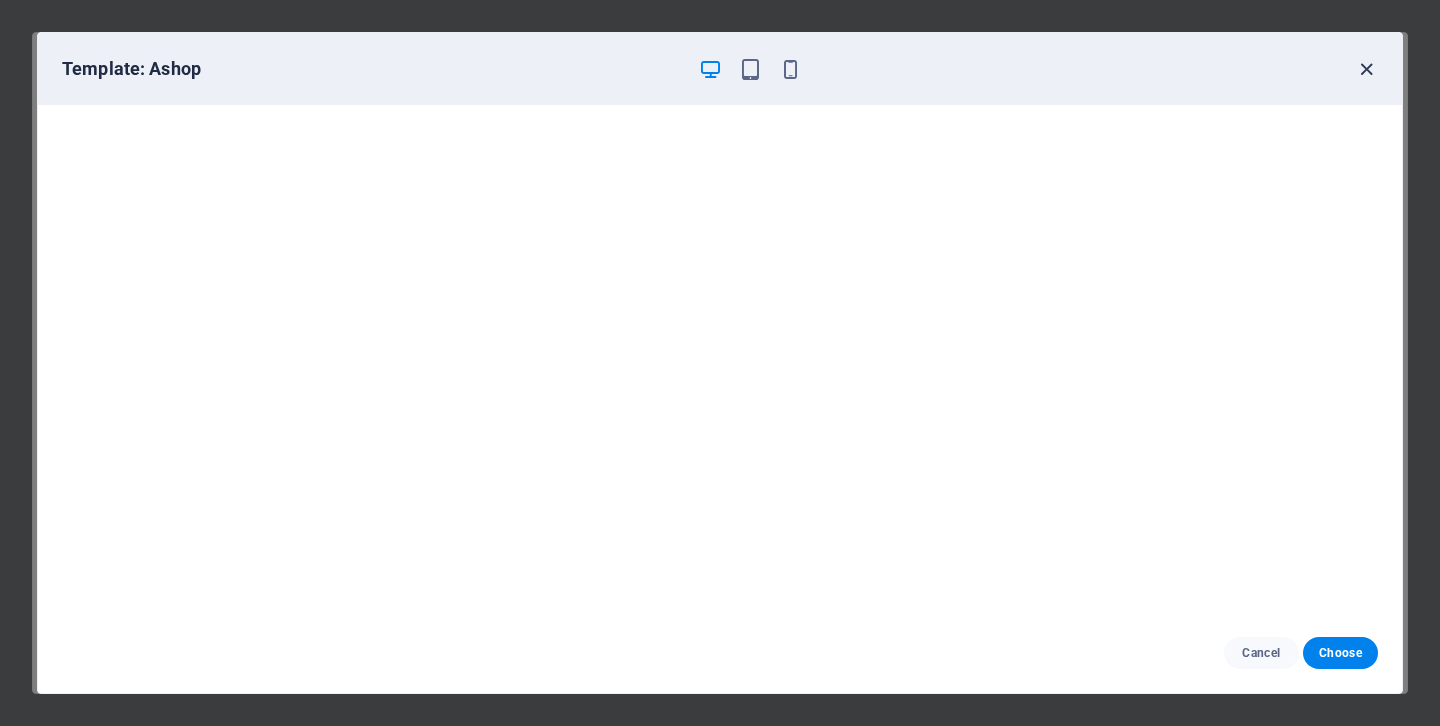 click at bounding box center (1366, 69) 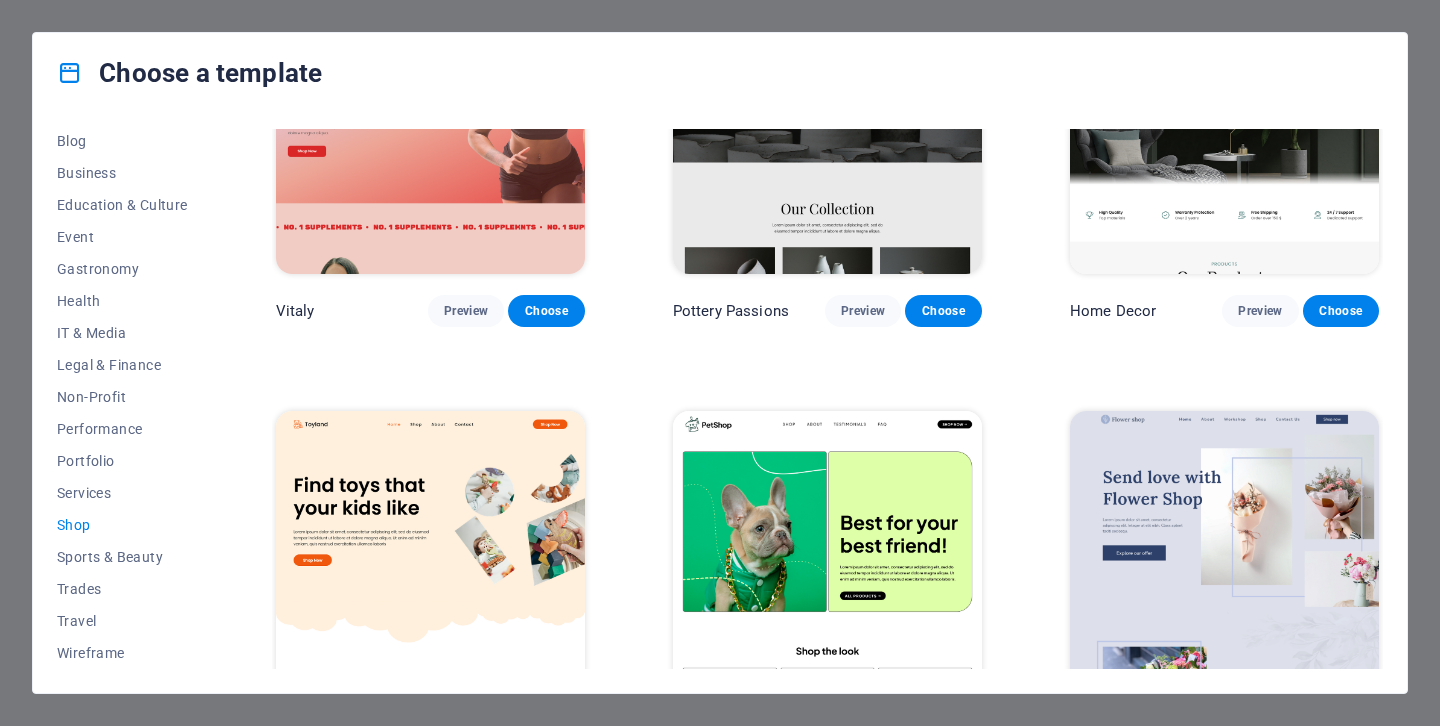 scroll, scrollTop: 0, scrollLeft: 0, axis: both 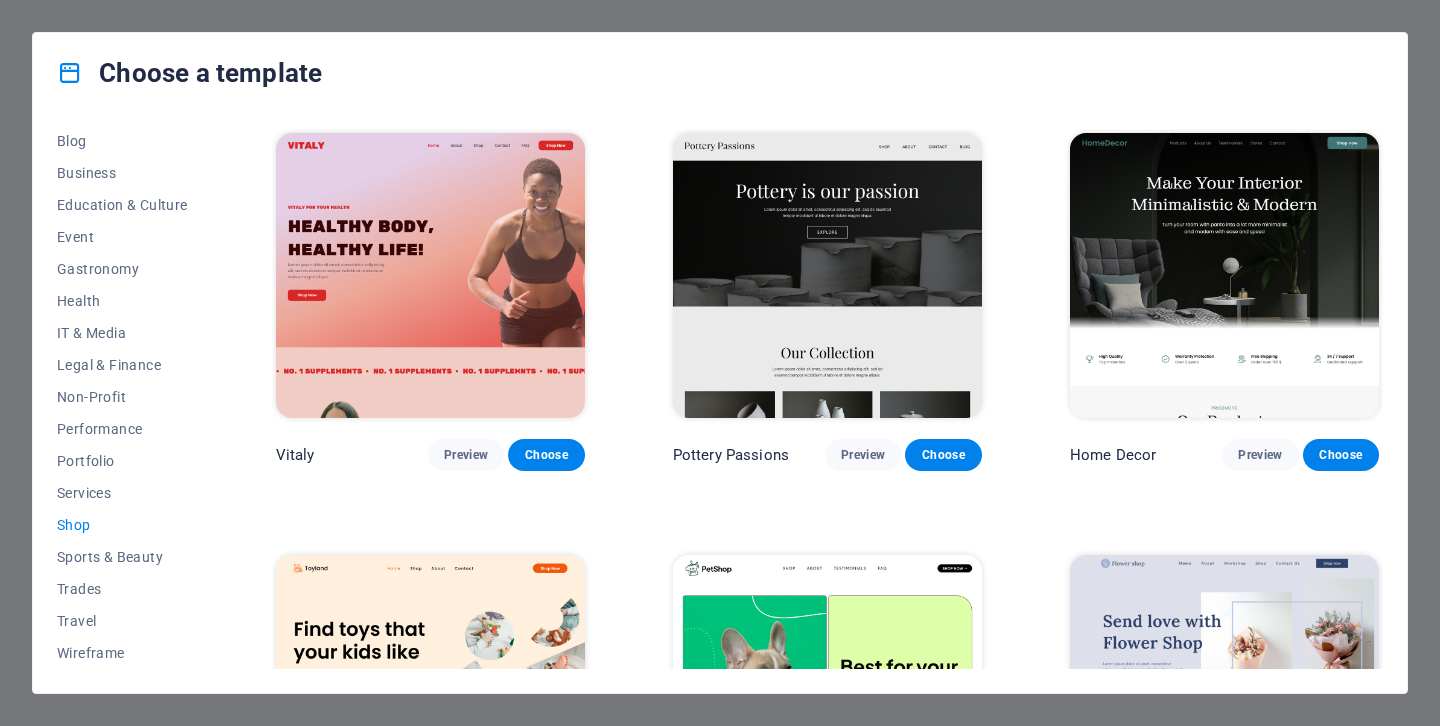 click at bounding box center [430, 275] 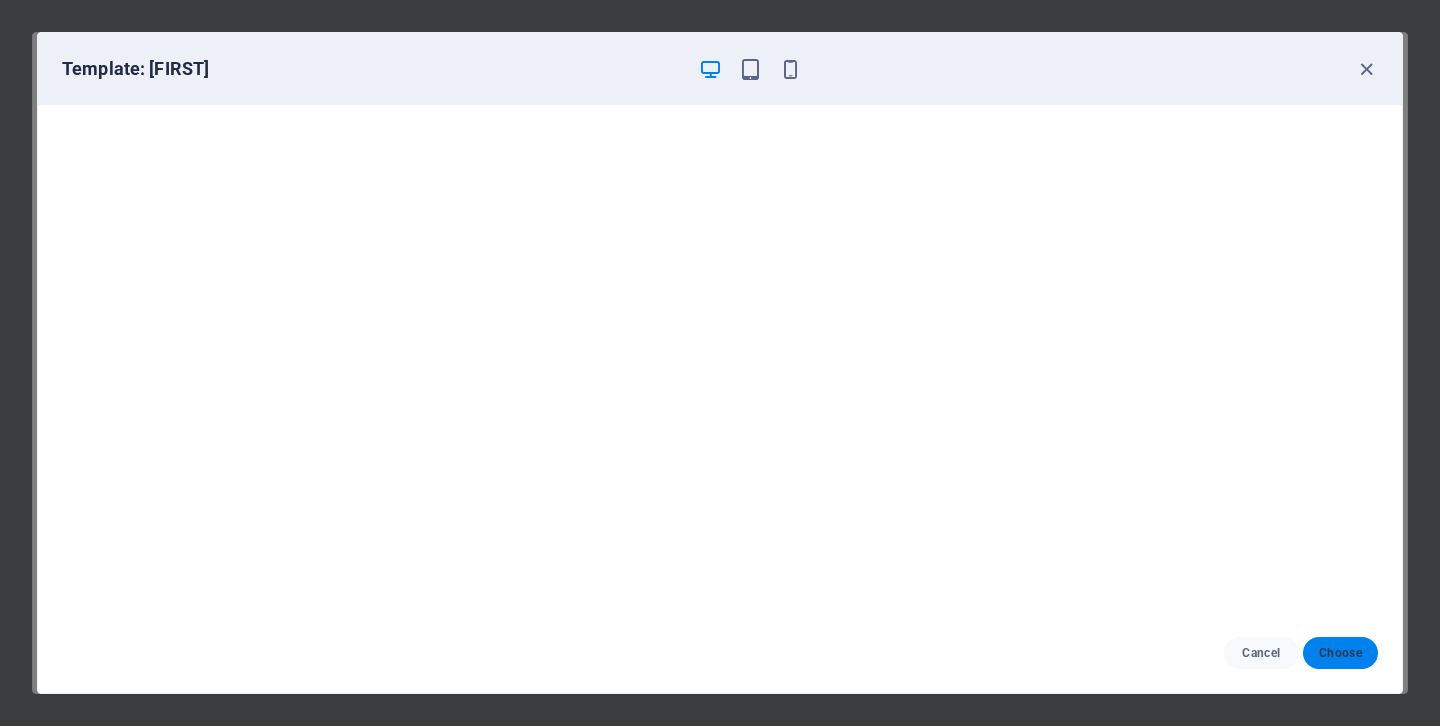 click on "Choose" at bounding box center (1340, 653) 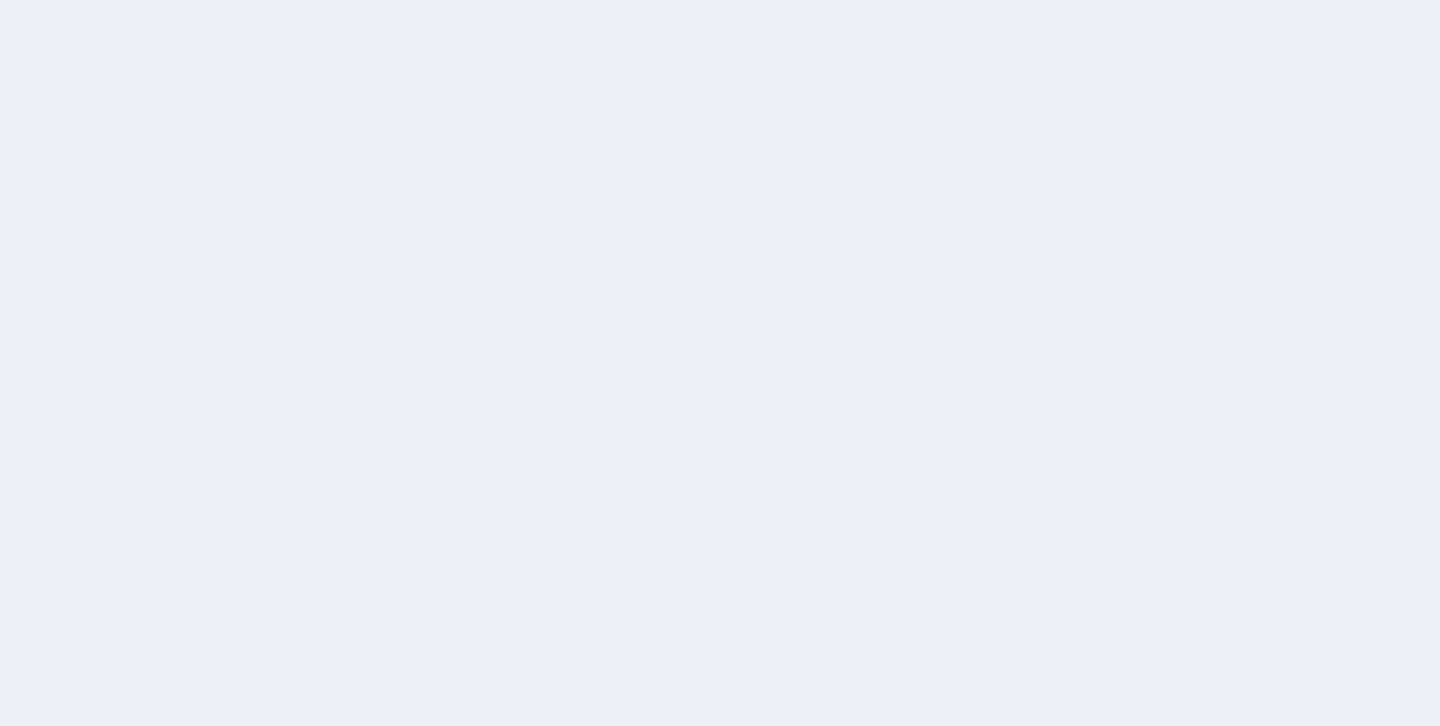 scroll, scrollTop: 0, scrollLeft: 0, axis: both 